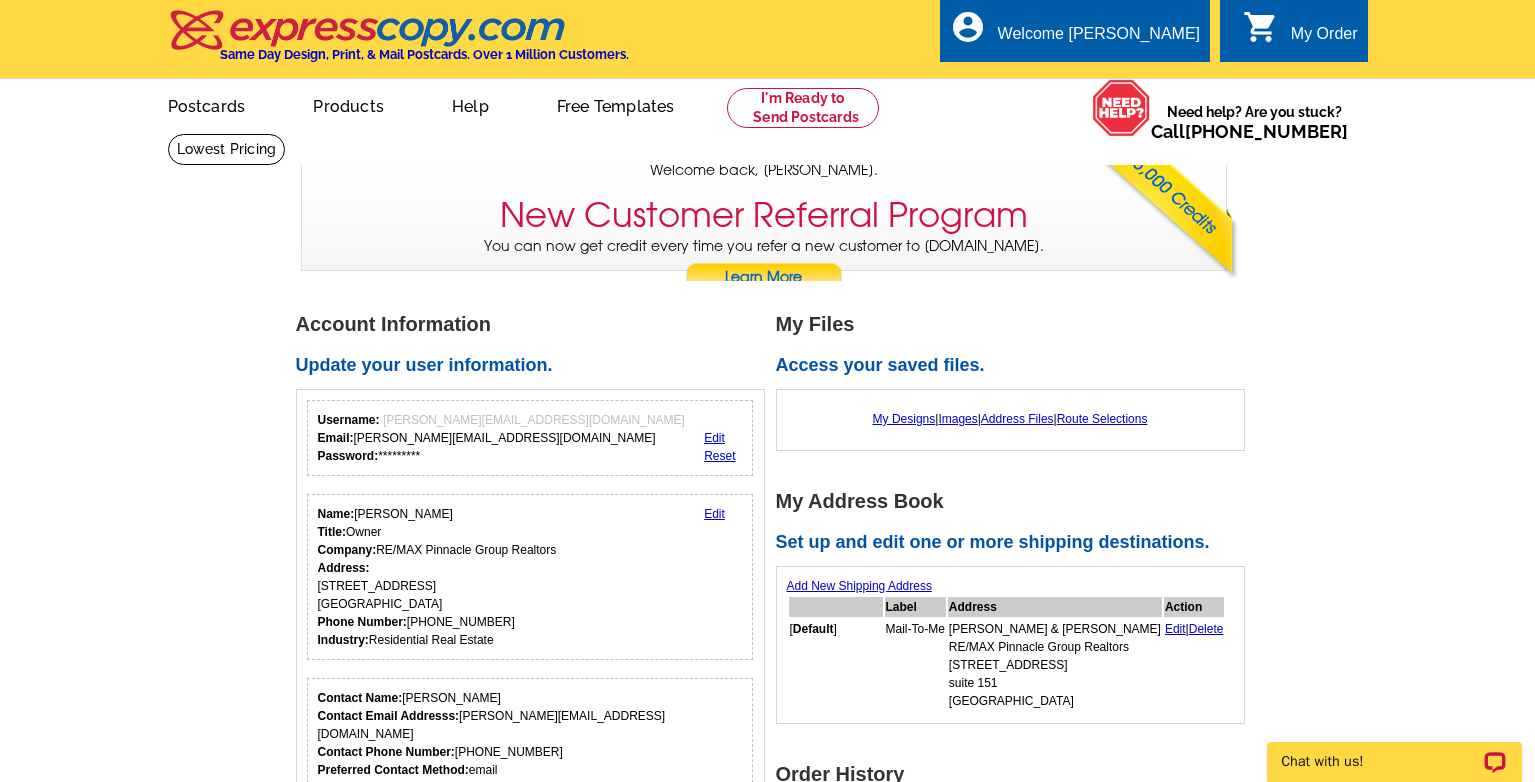 scroll, scrollTop: 0, scrollLeft: 0, axis: both 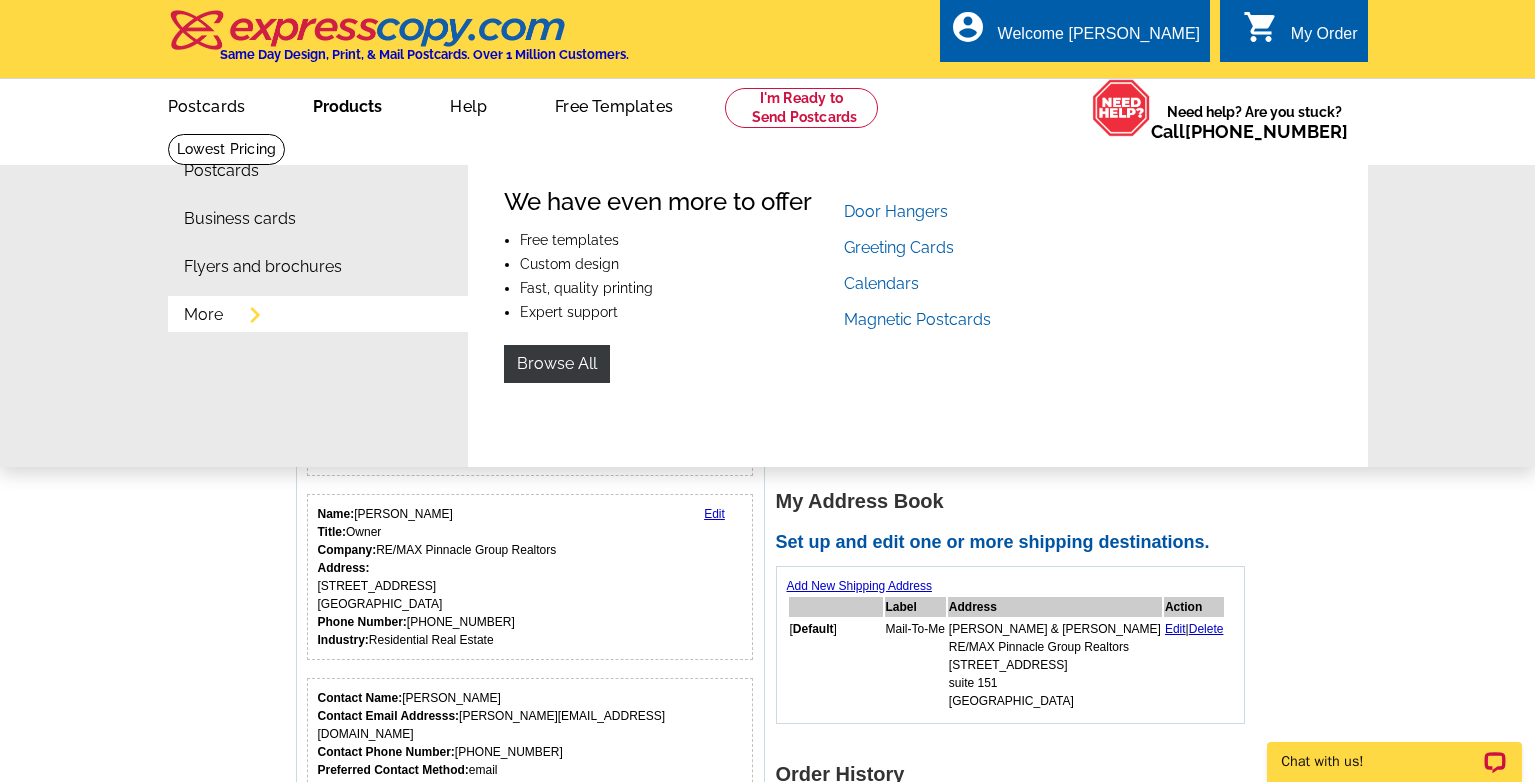 click on "More" at bounding box center [203, 315] 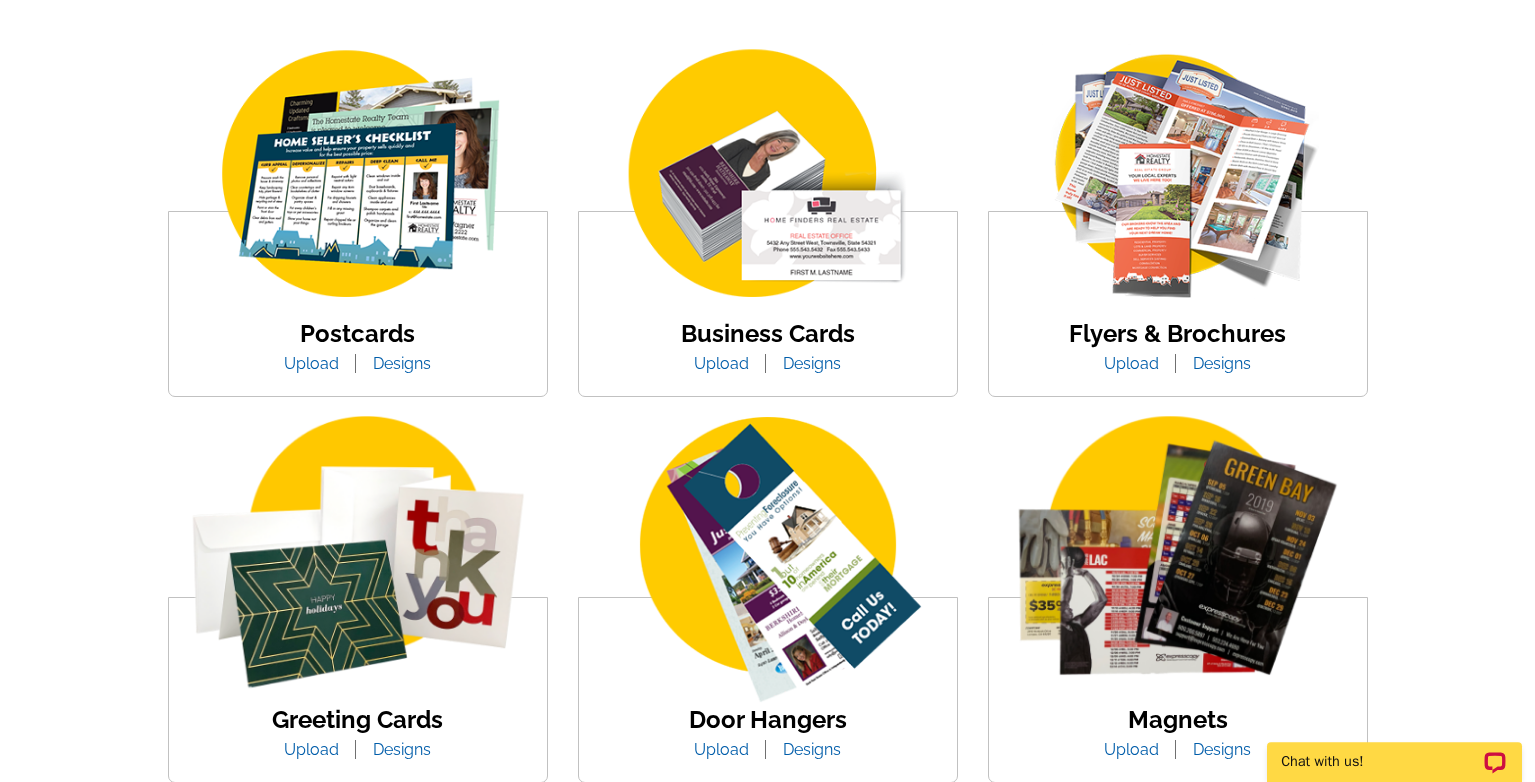 scroll, scrollTop: 525, scrollLeft: 0, axis: vertical 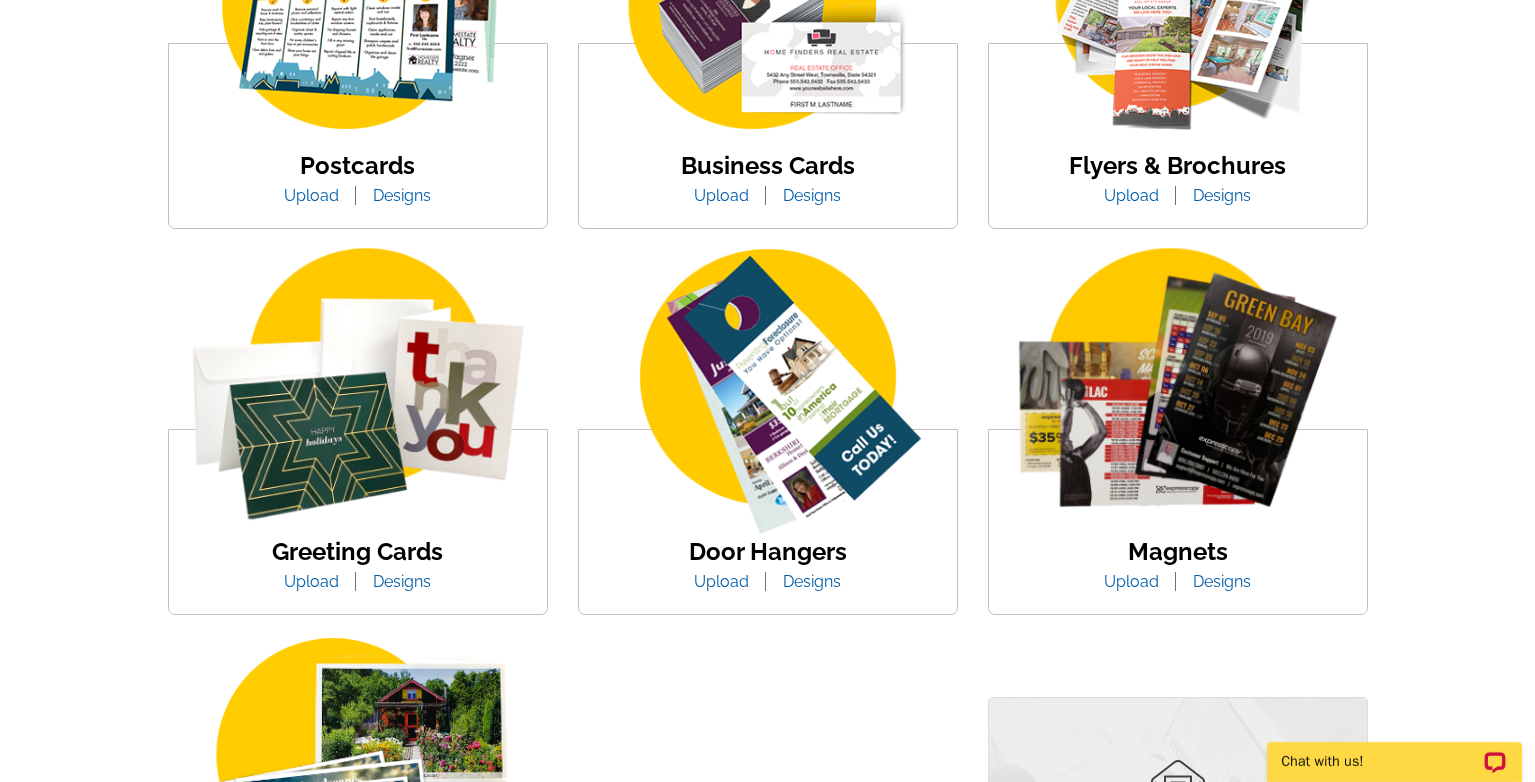 click on "Upload" at bounding box center [721, 581] 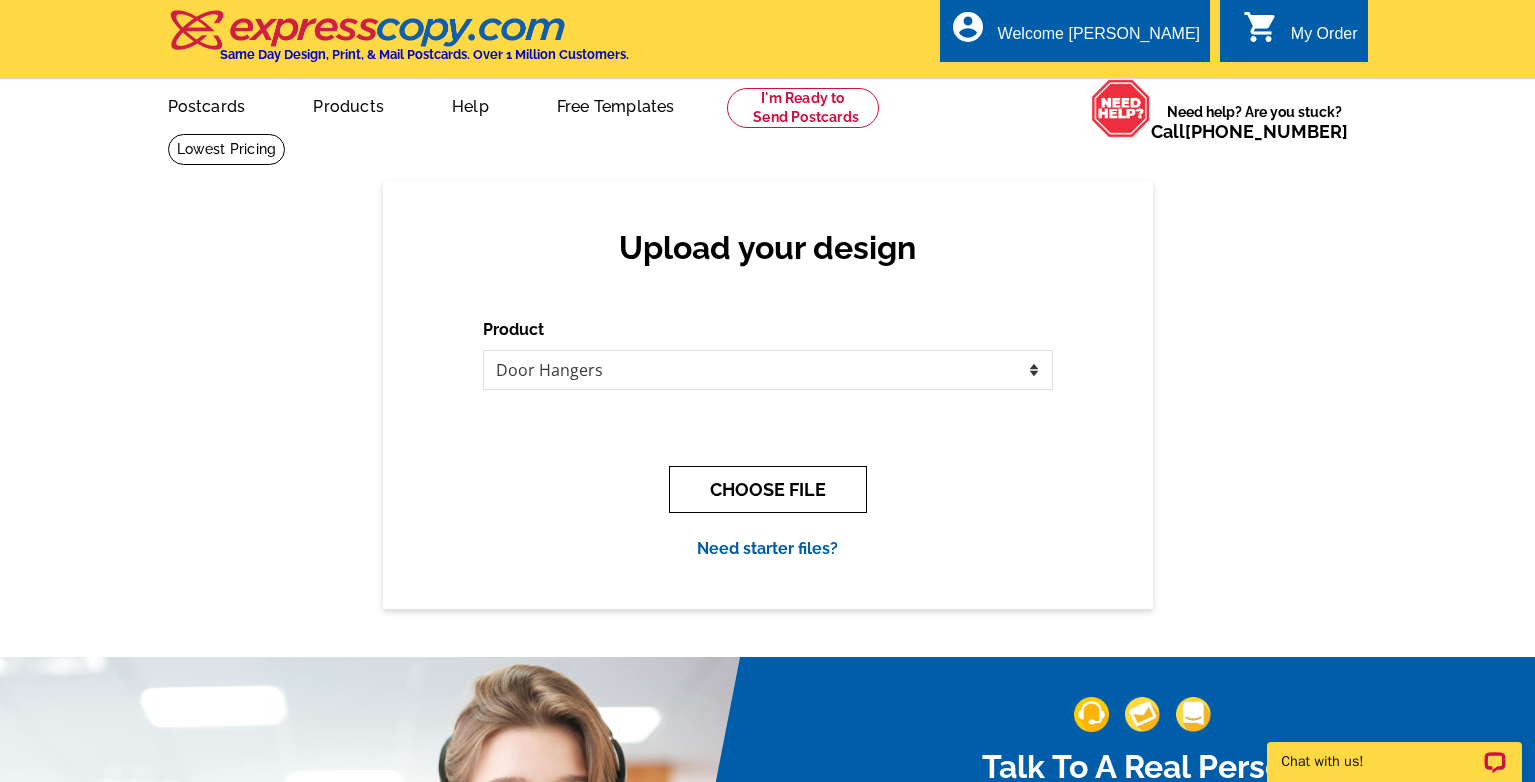 scroll, scrollTop: 0, scrollLeft: 0, axis: both 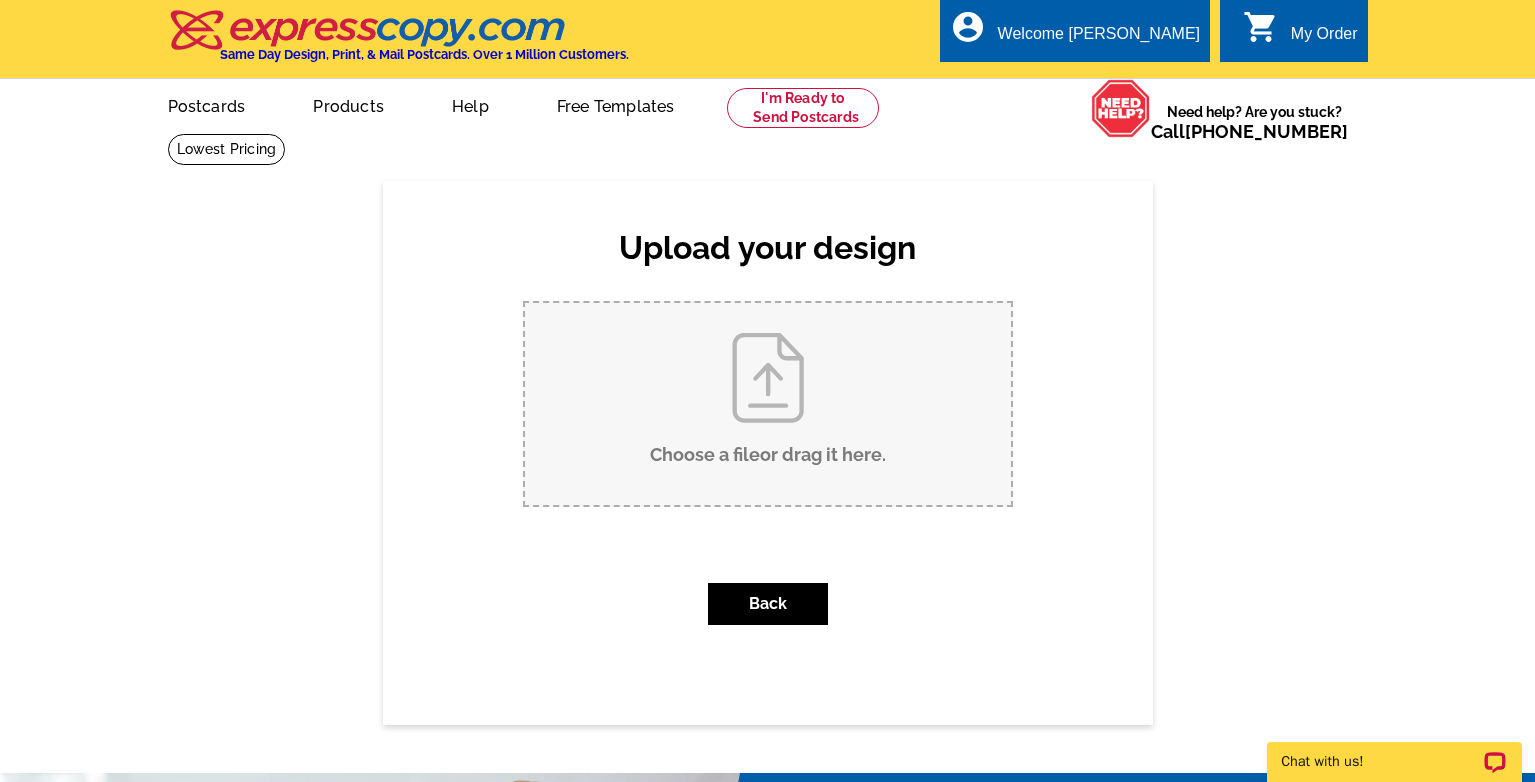click on "Choose a file  or drag it here ." at bounding box center (768, 404) 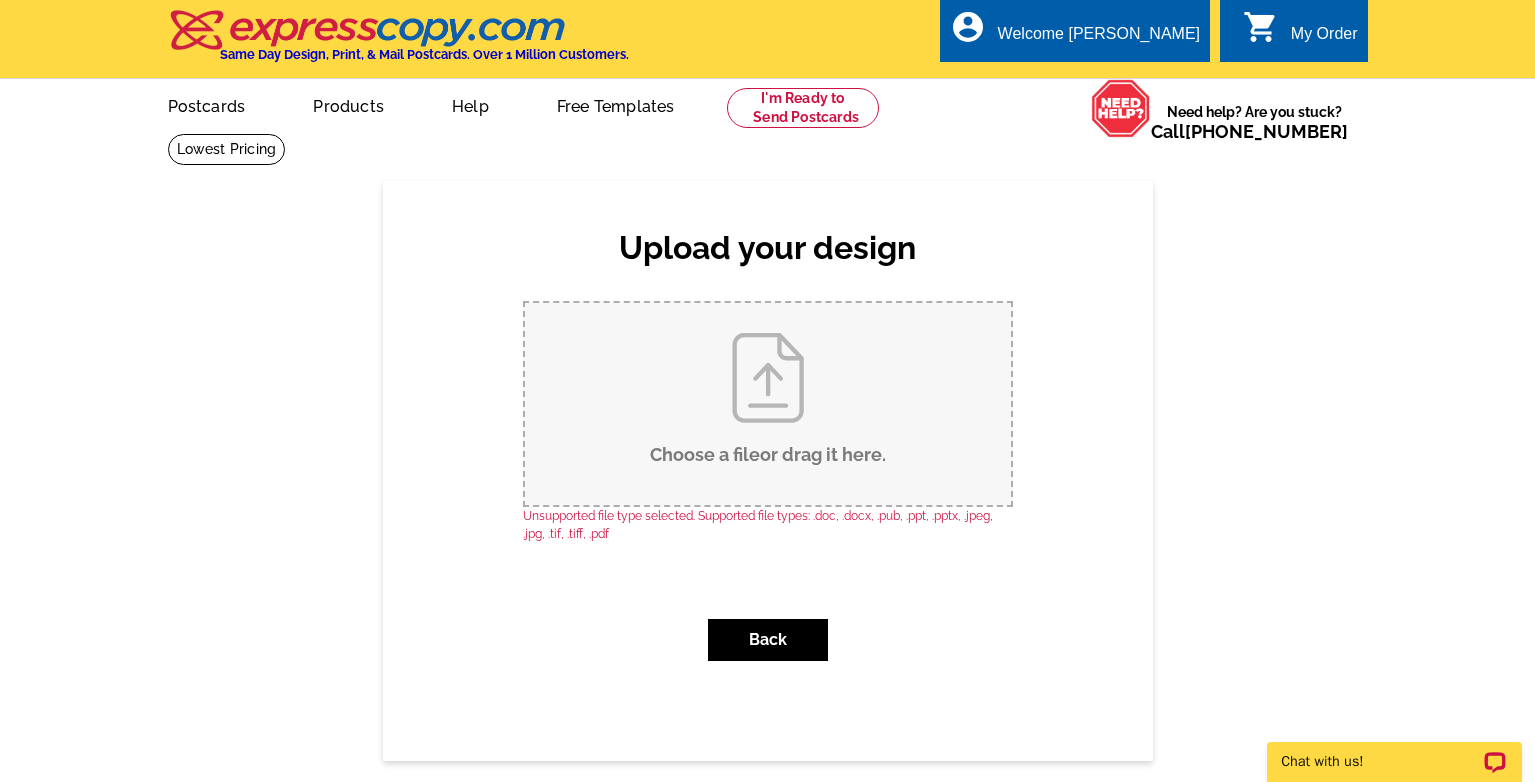 click on "Choose a file  or drag it here ." at bounding box center (768, 404) 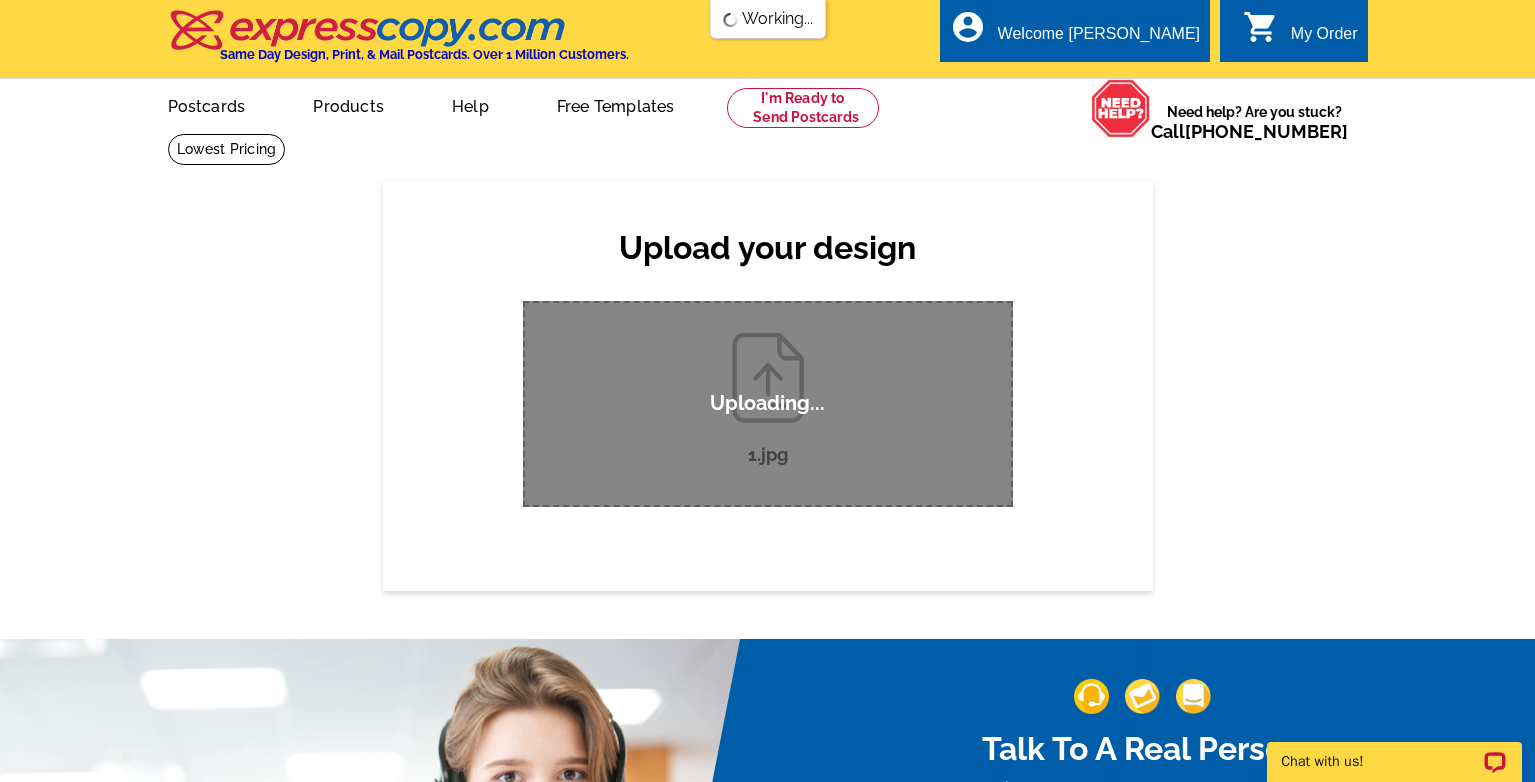 type 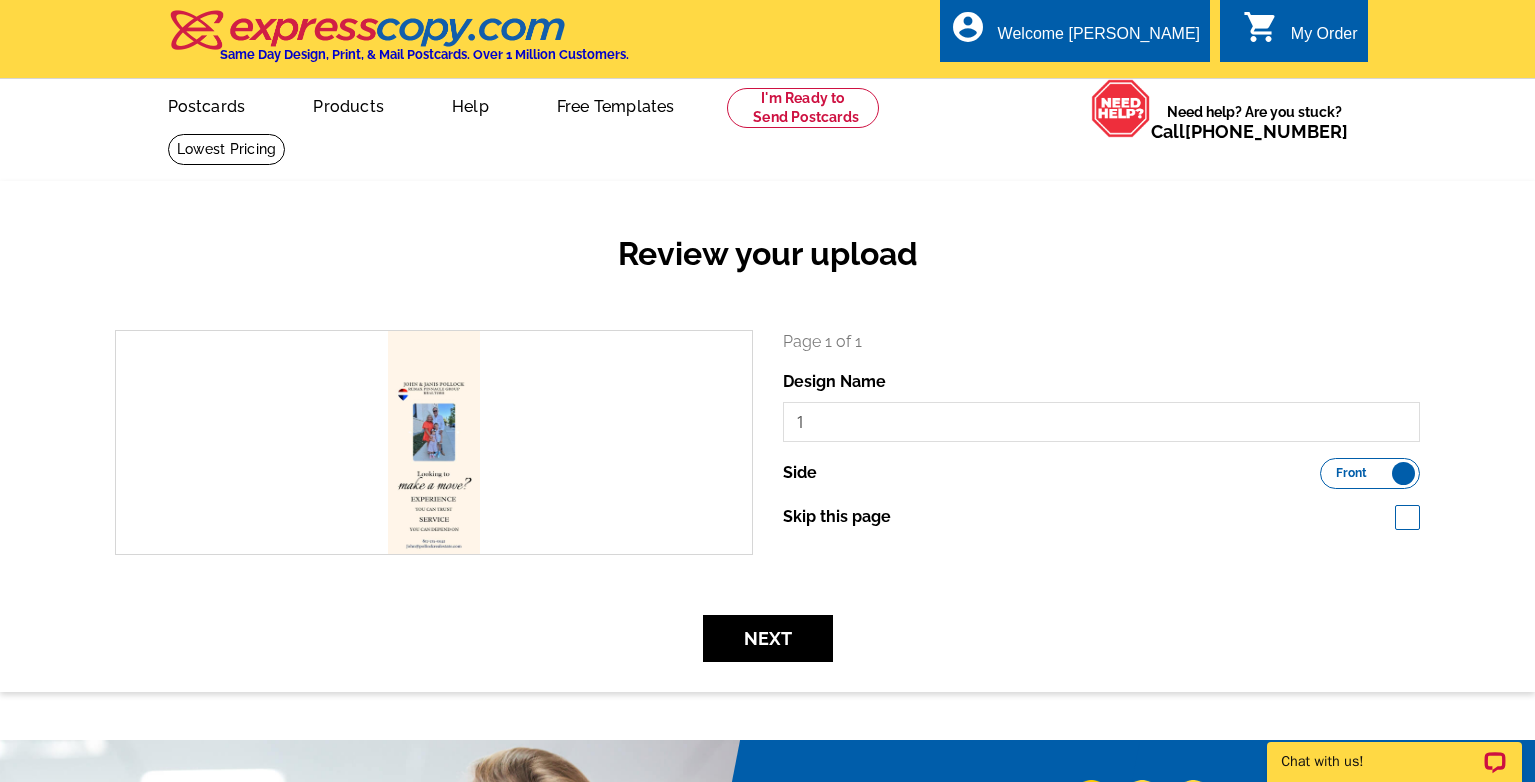 scroll, scrollTop: 0, scrollLeft: 0, axis: both 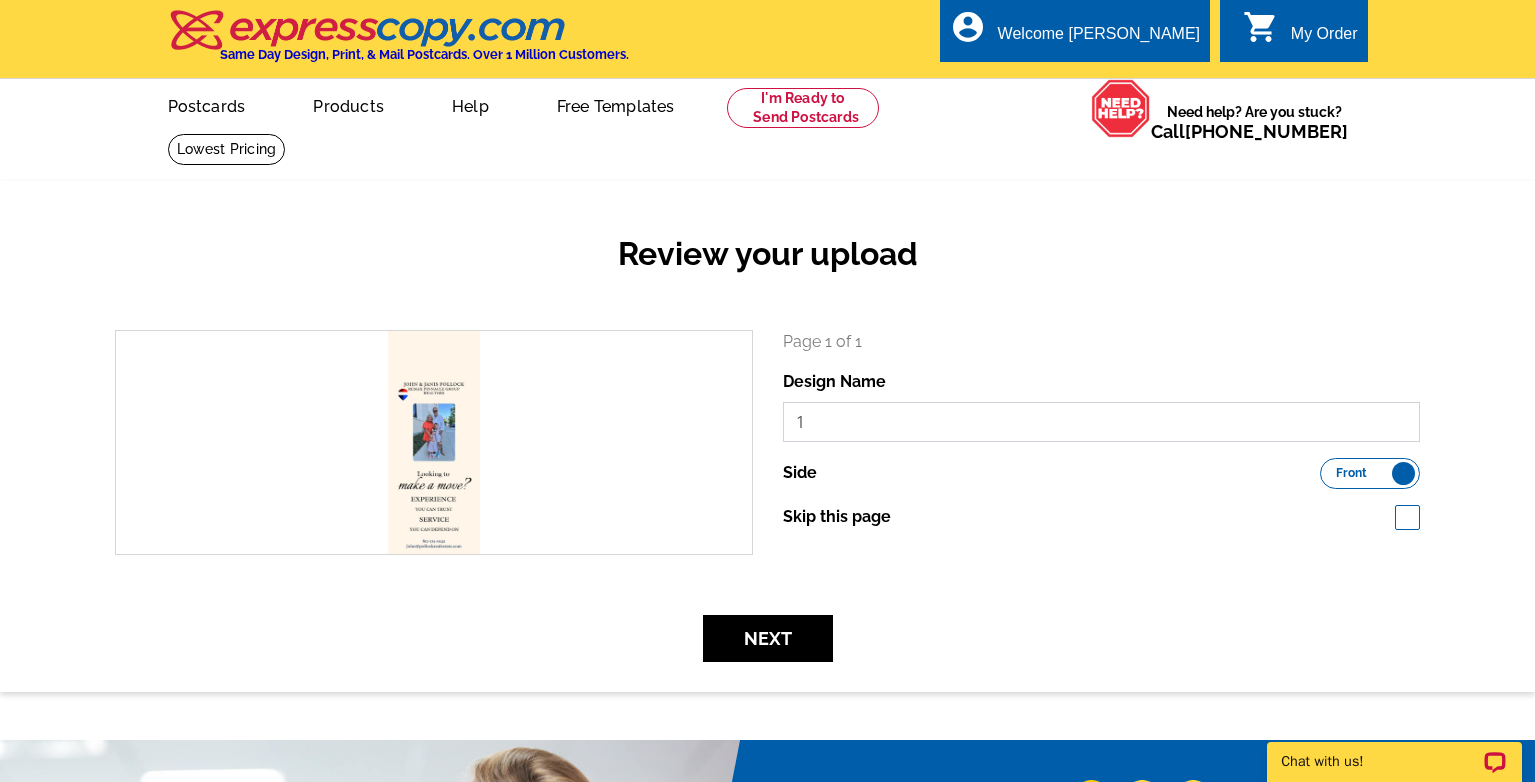 click on "1" at bounding box center (1102, 422) 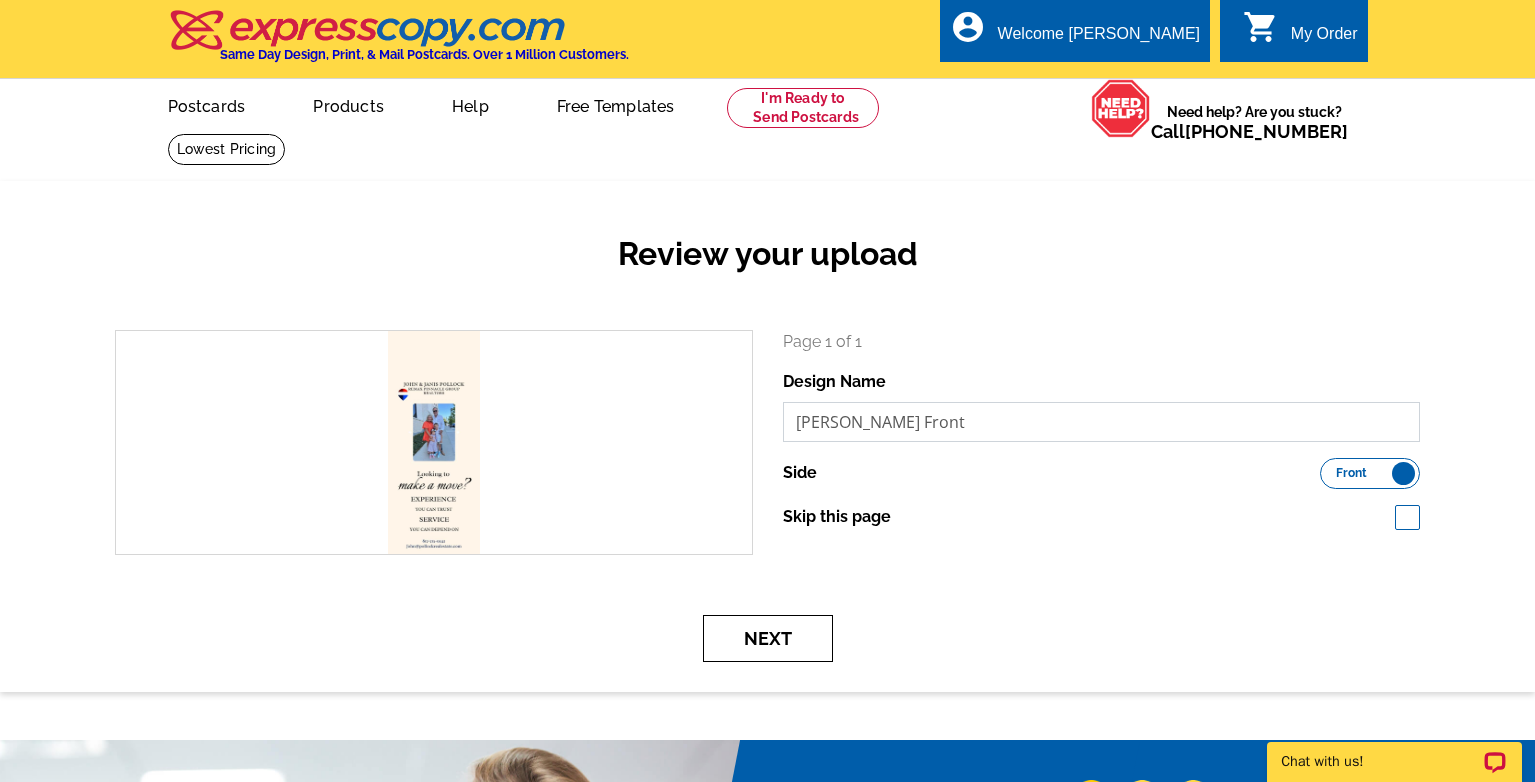 type on "Janis Front" 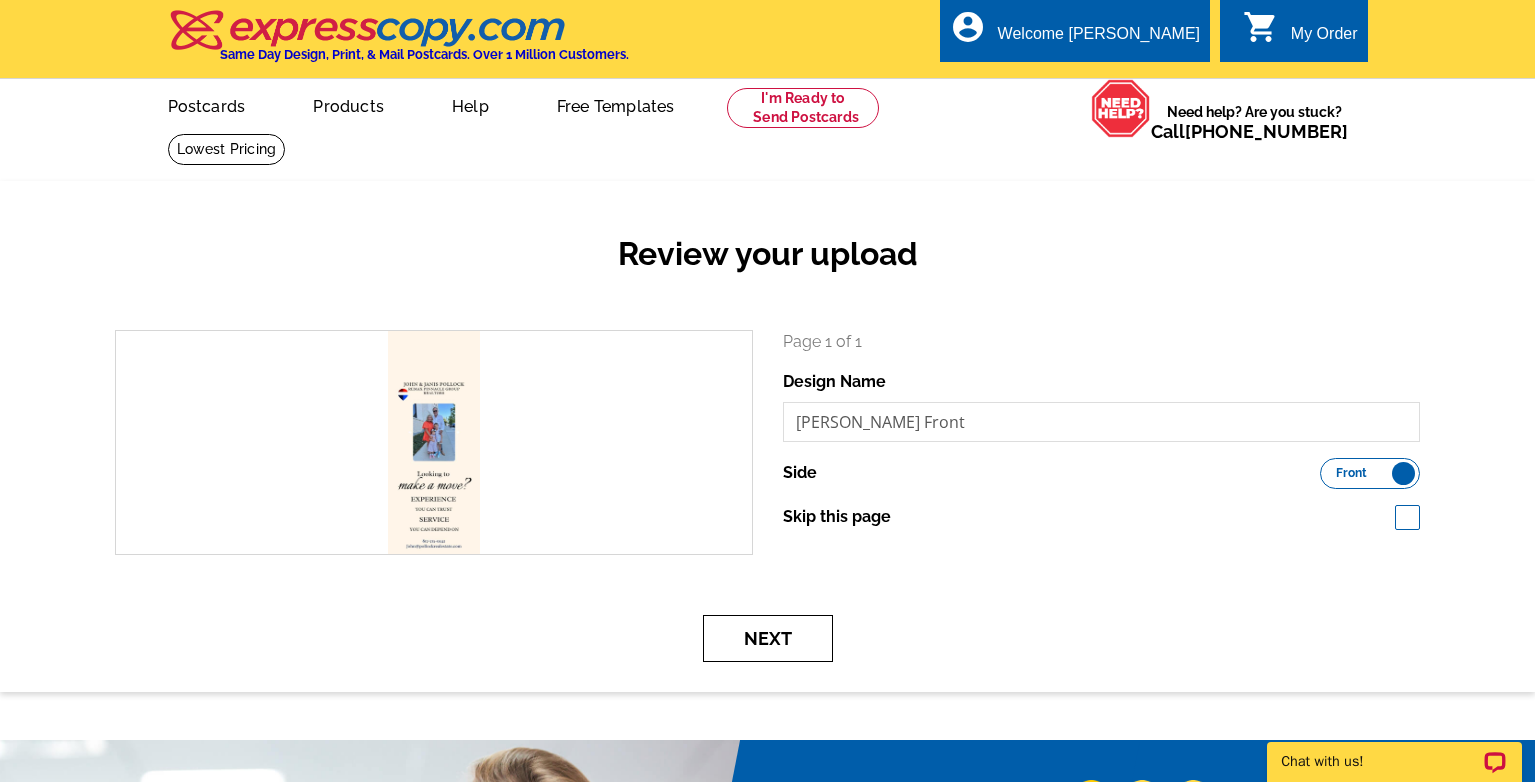 click on "Next" at bounding box center (768, 638) 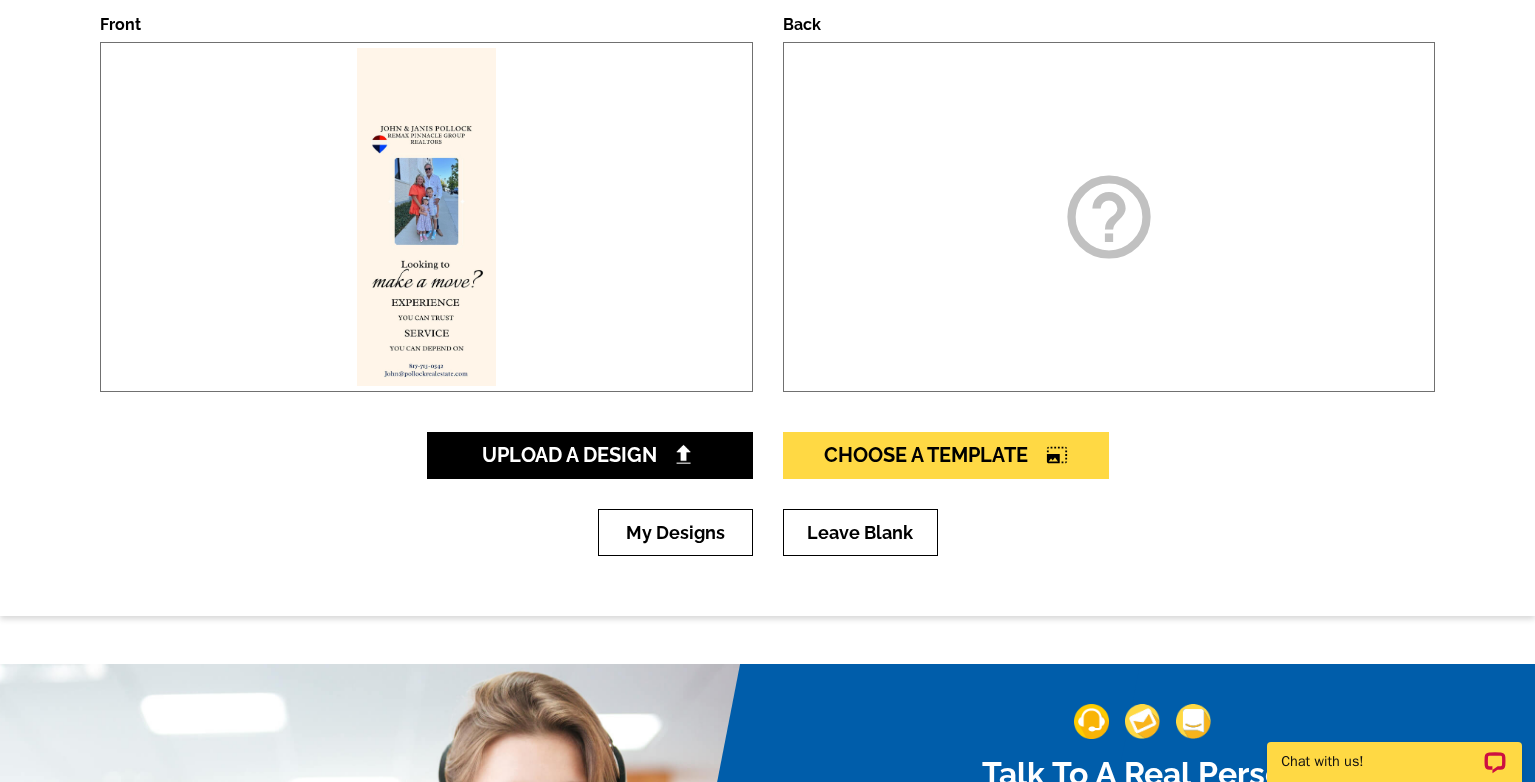 scroll, scrollTop: 0, scrollLeft: 0, axis: both 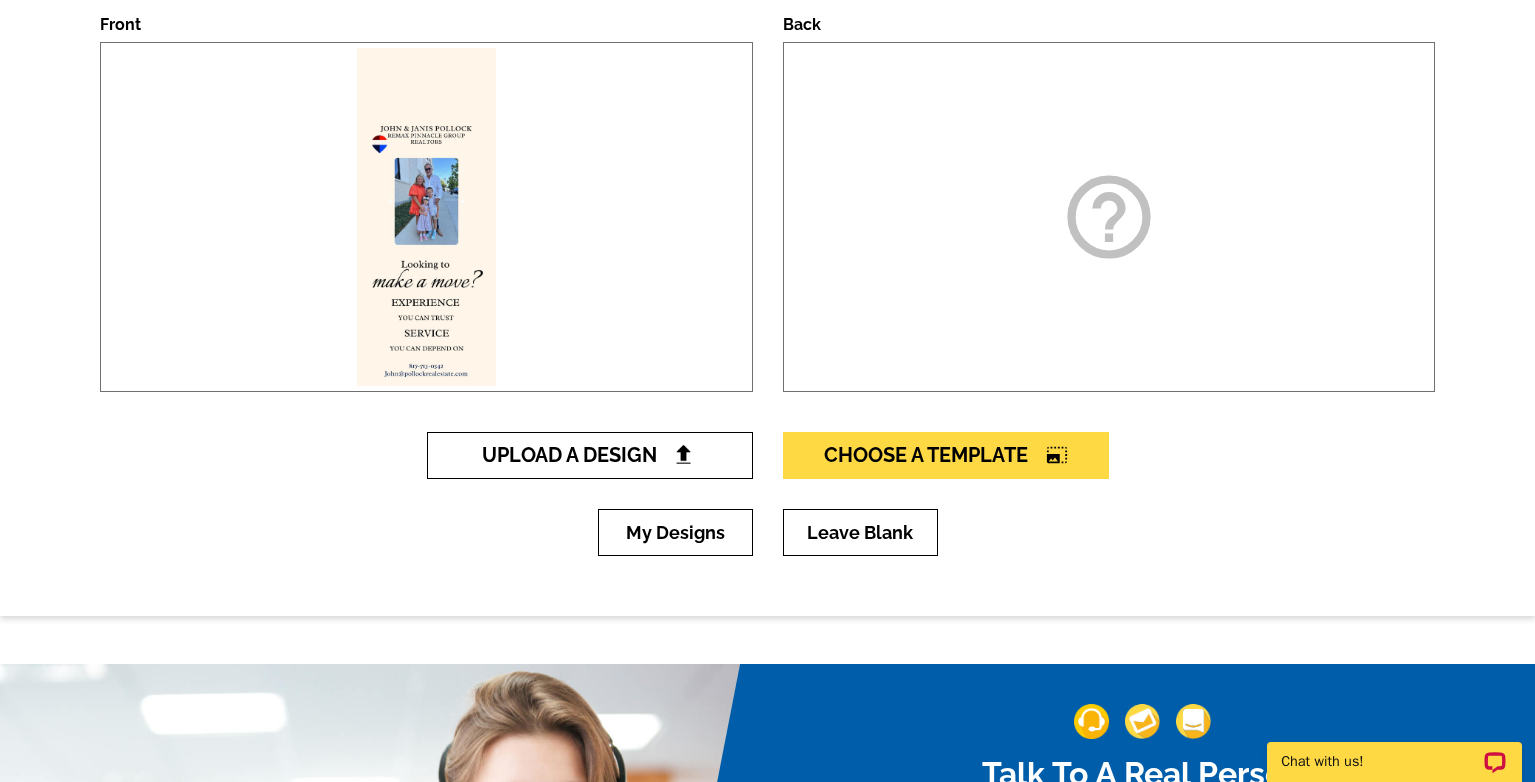 click on "Upload A Design" at bounding box center (589, 455) 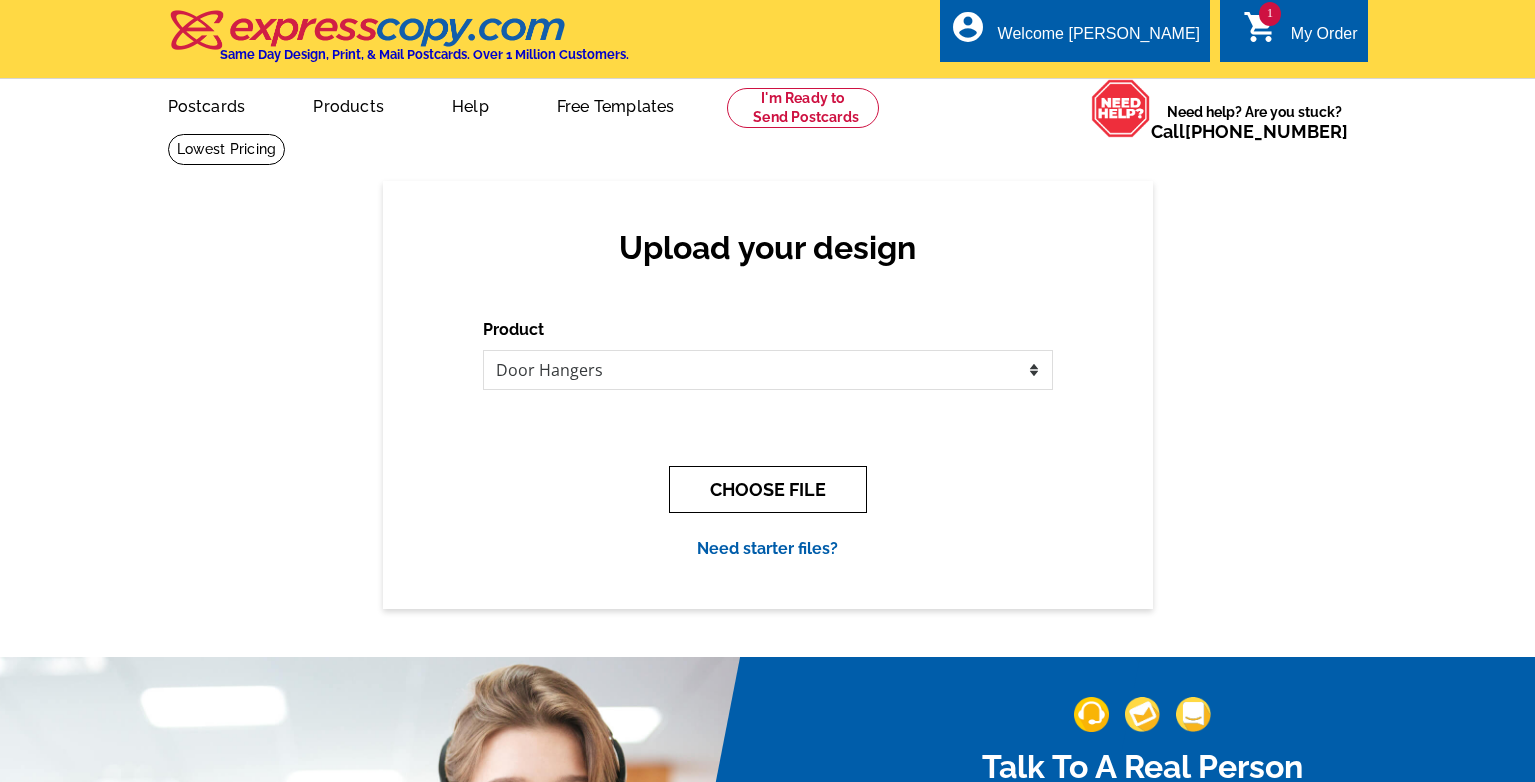 scroll, scrollTop: 0, scrollLeft: 0, axis: both 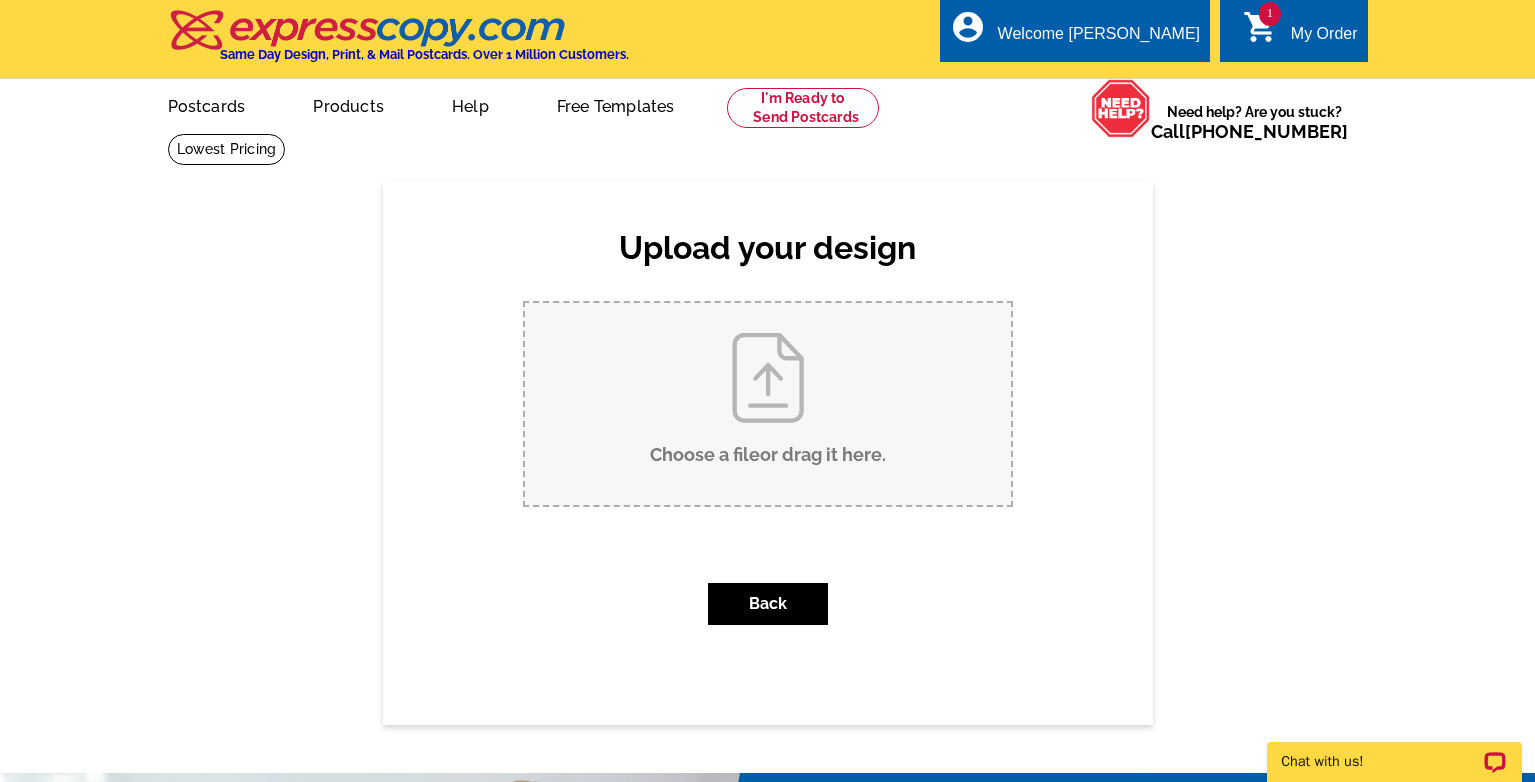 click on "Choose a file  or drag it here ." at bounding box center [768, 404] 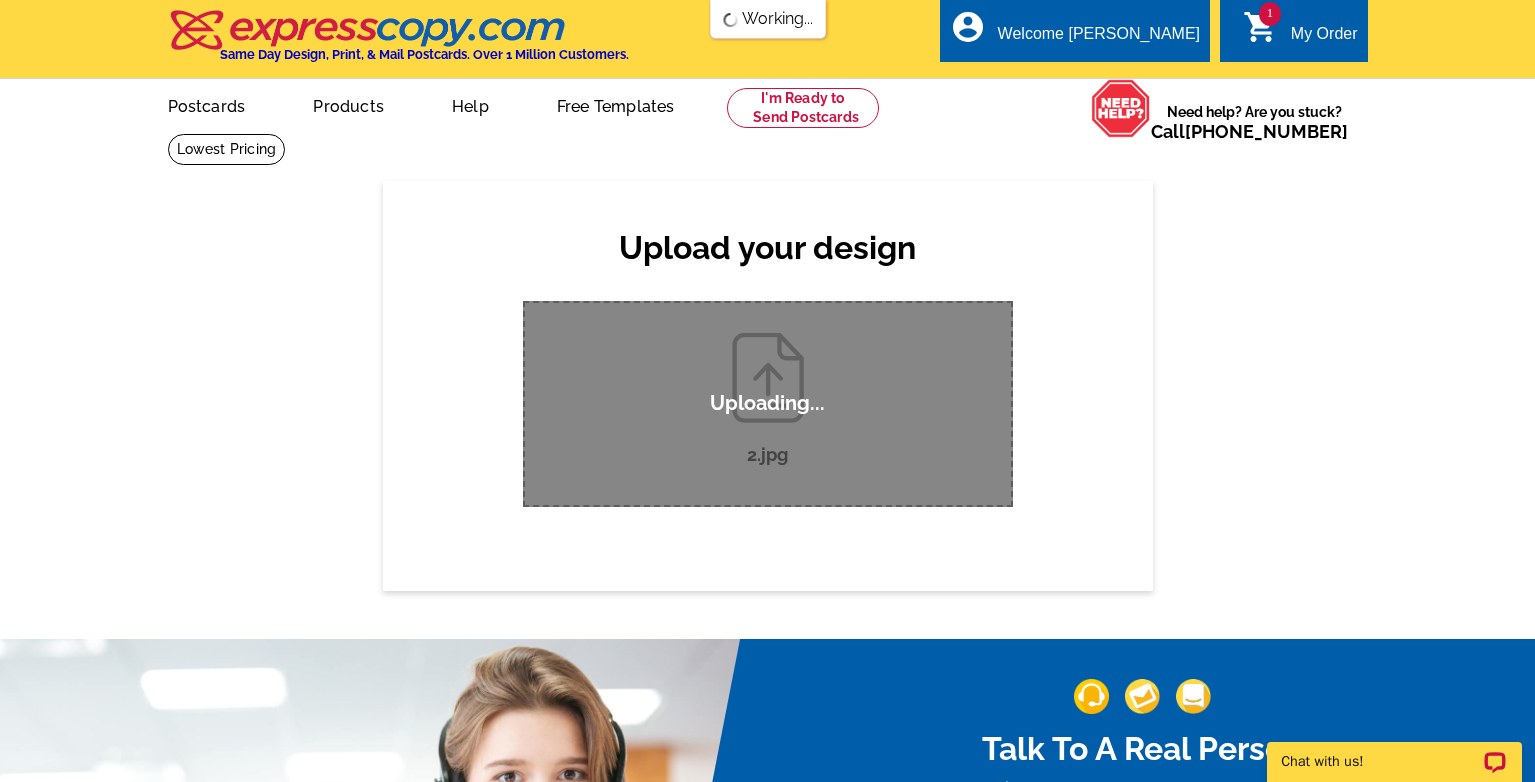type 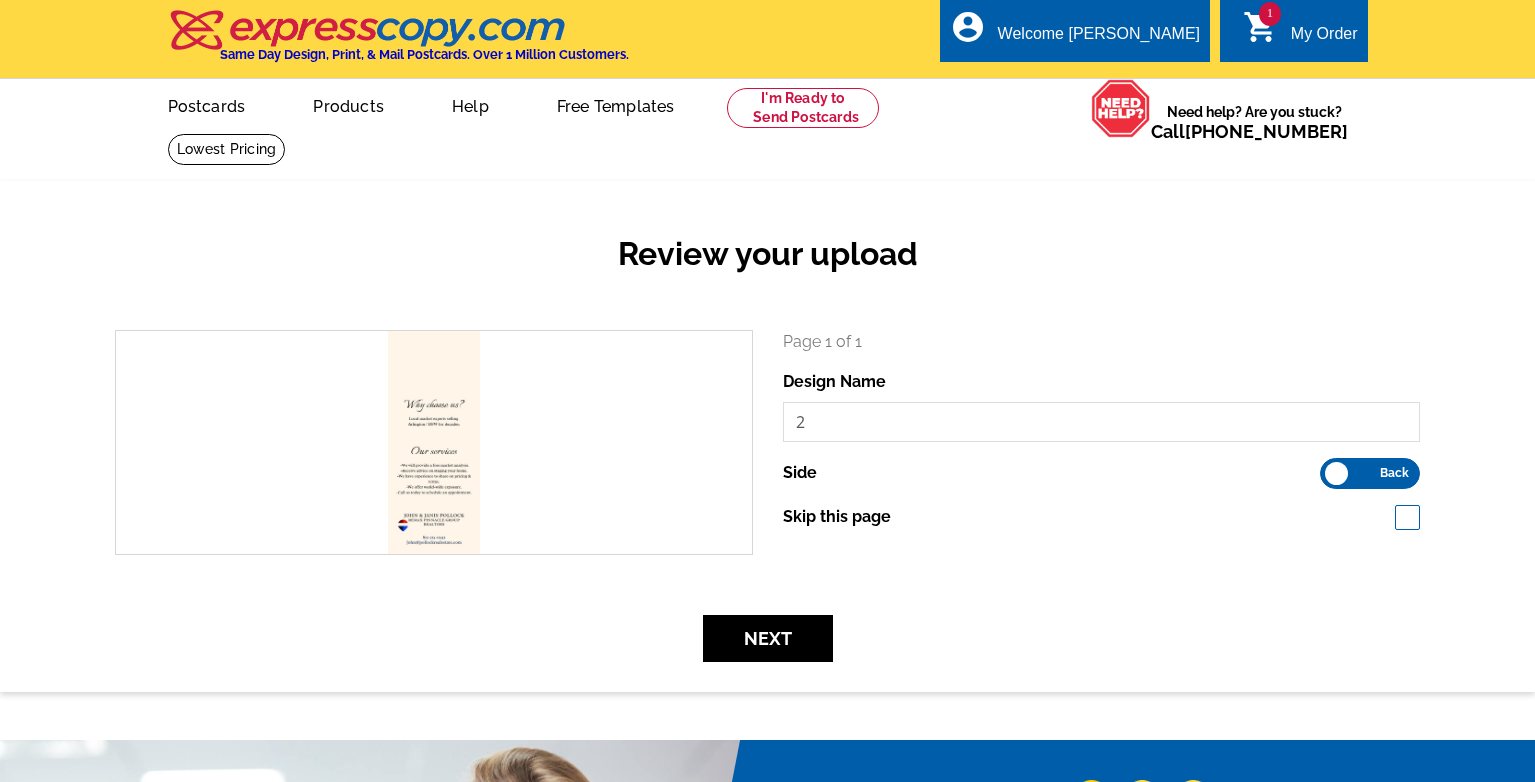 scroll, scrollTop: 0, scrollLeft: 0, axis: both 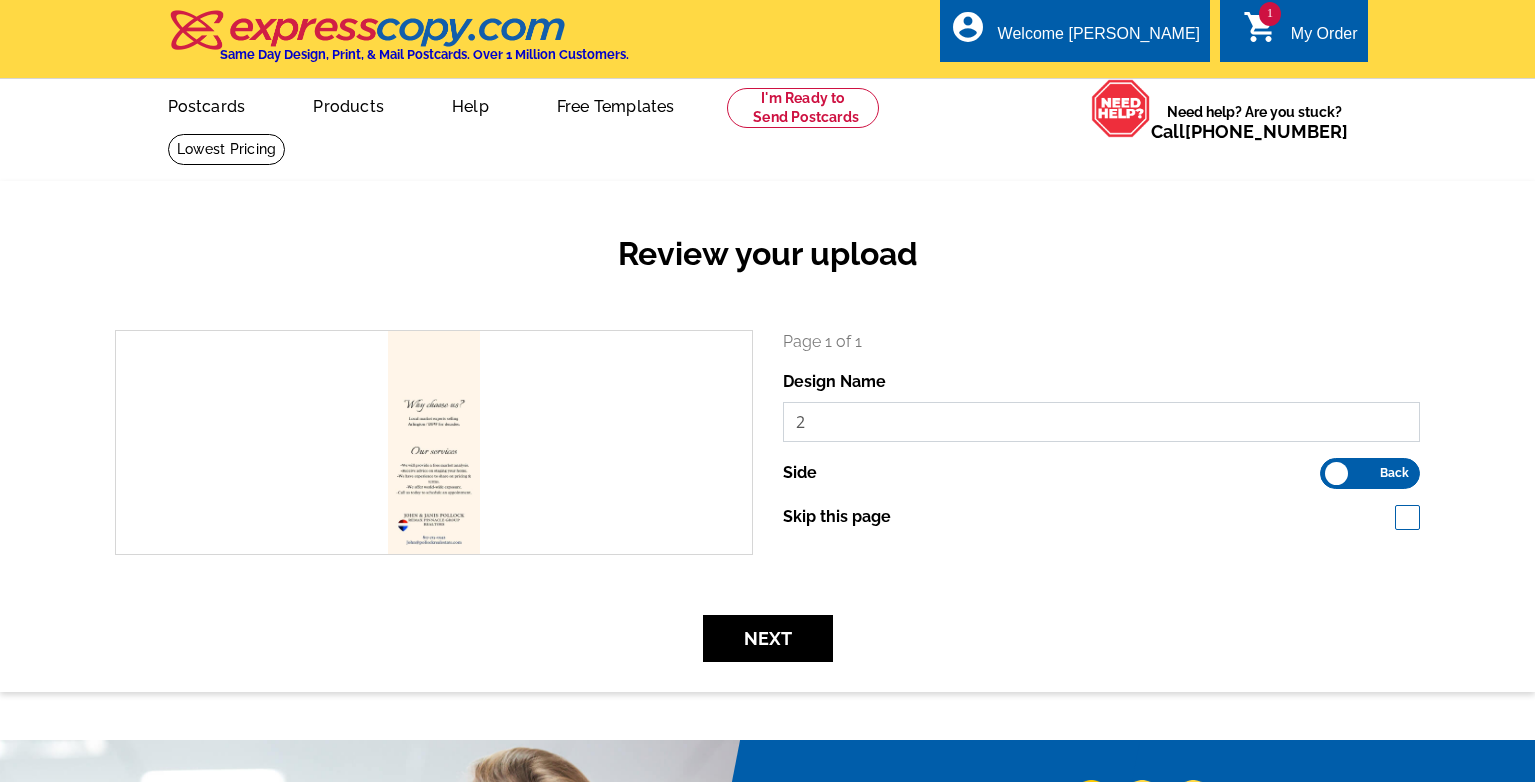 click on "2" at bounding box center [1102, 422] 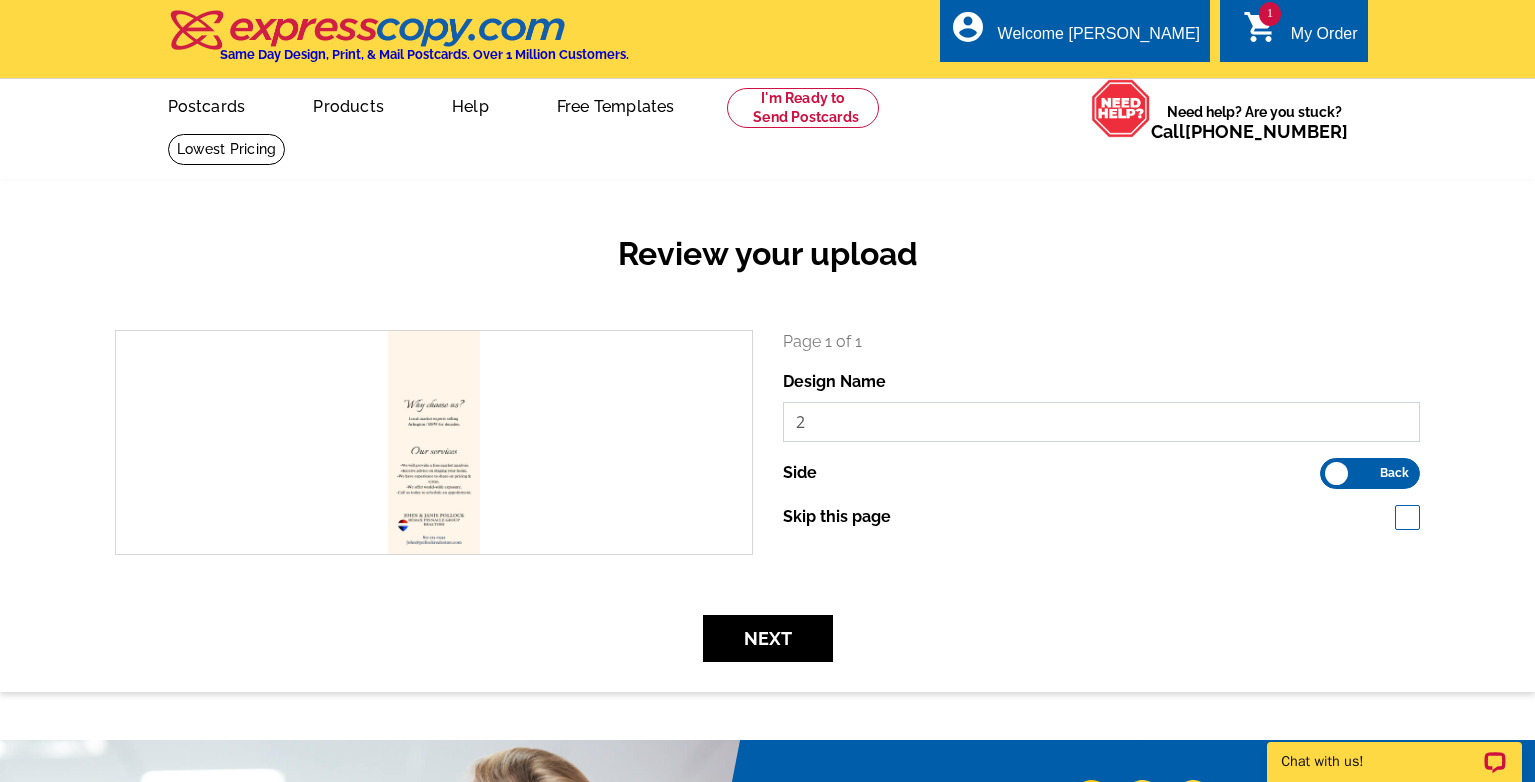 scroll, scrollTop: 0, scrollLeft: 0, axis: both 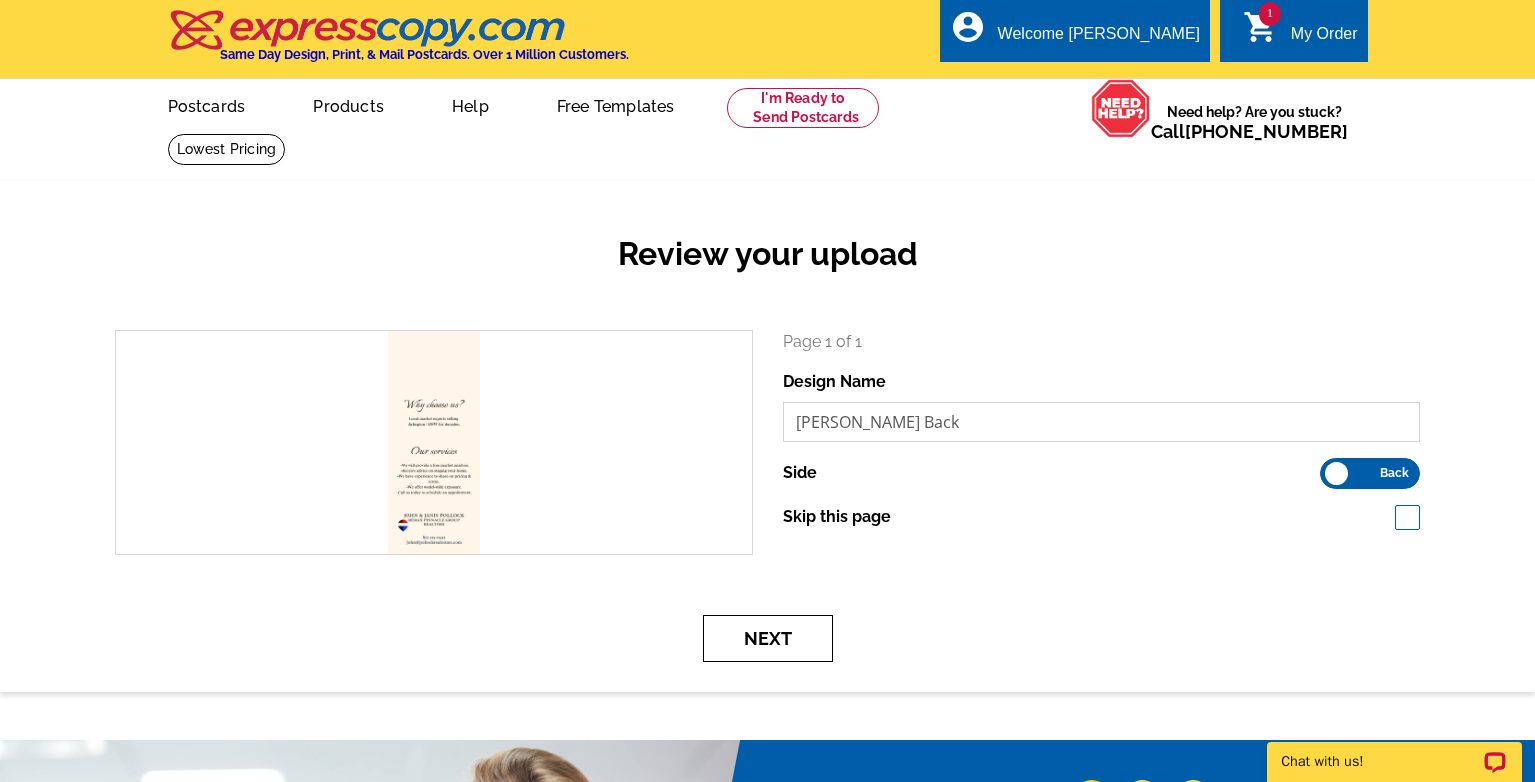 type on "Janis Back" 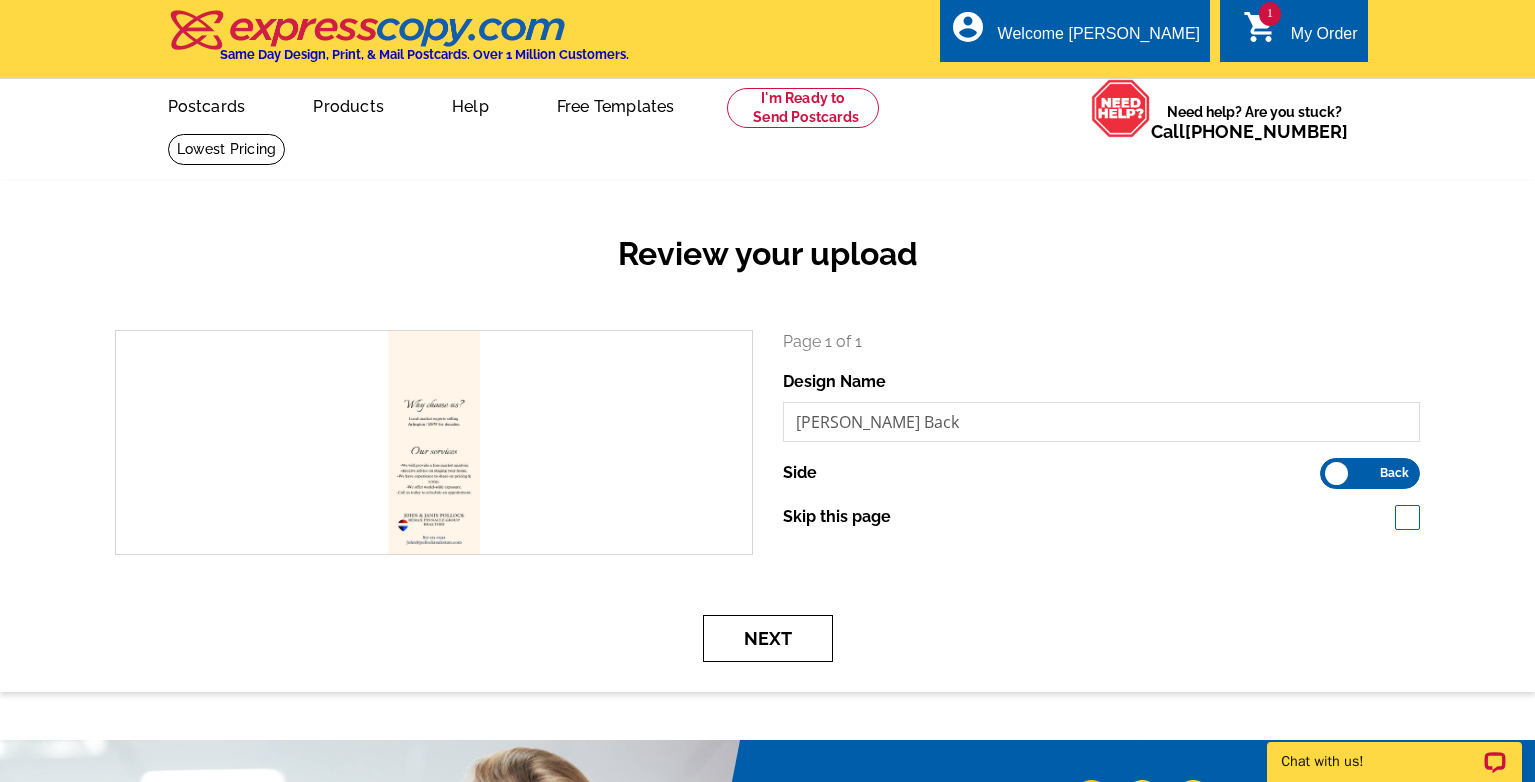click on "Next" at bounding box center [768, 638] 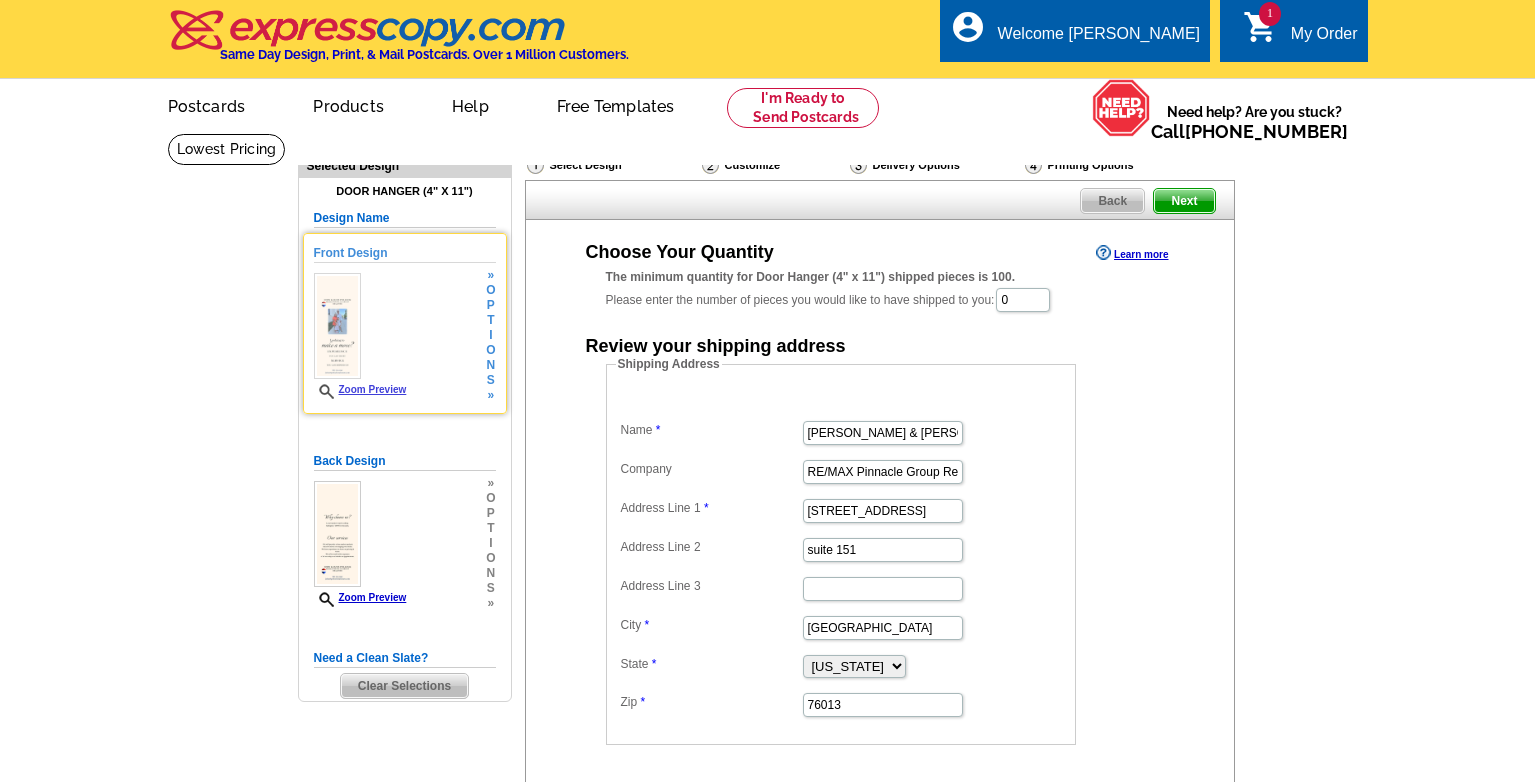 scroll, scrollTop: 0, scrollLeft: 0, axis: both 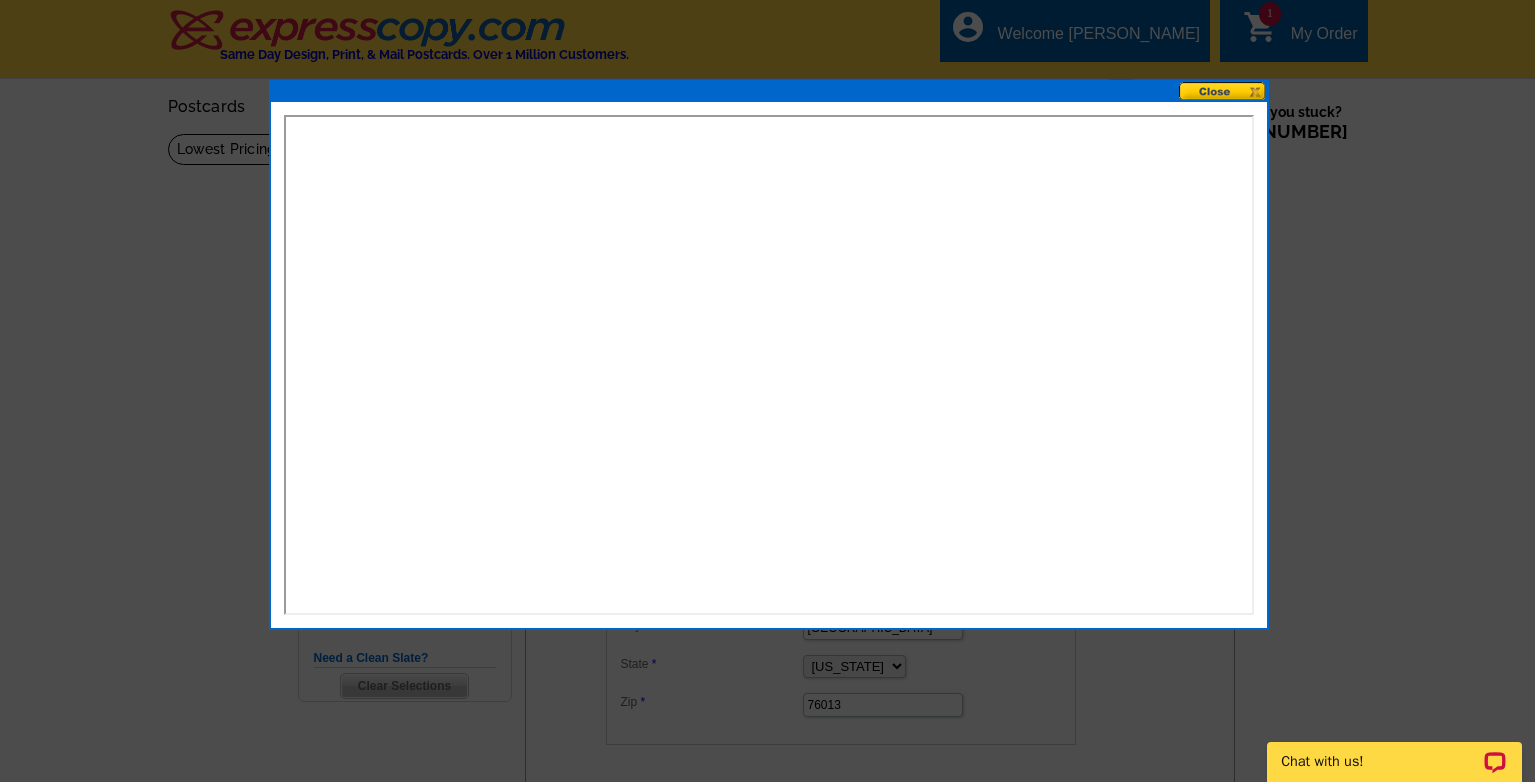click at bounding box center [1223, 91] 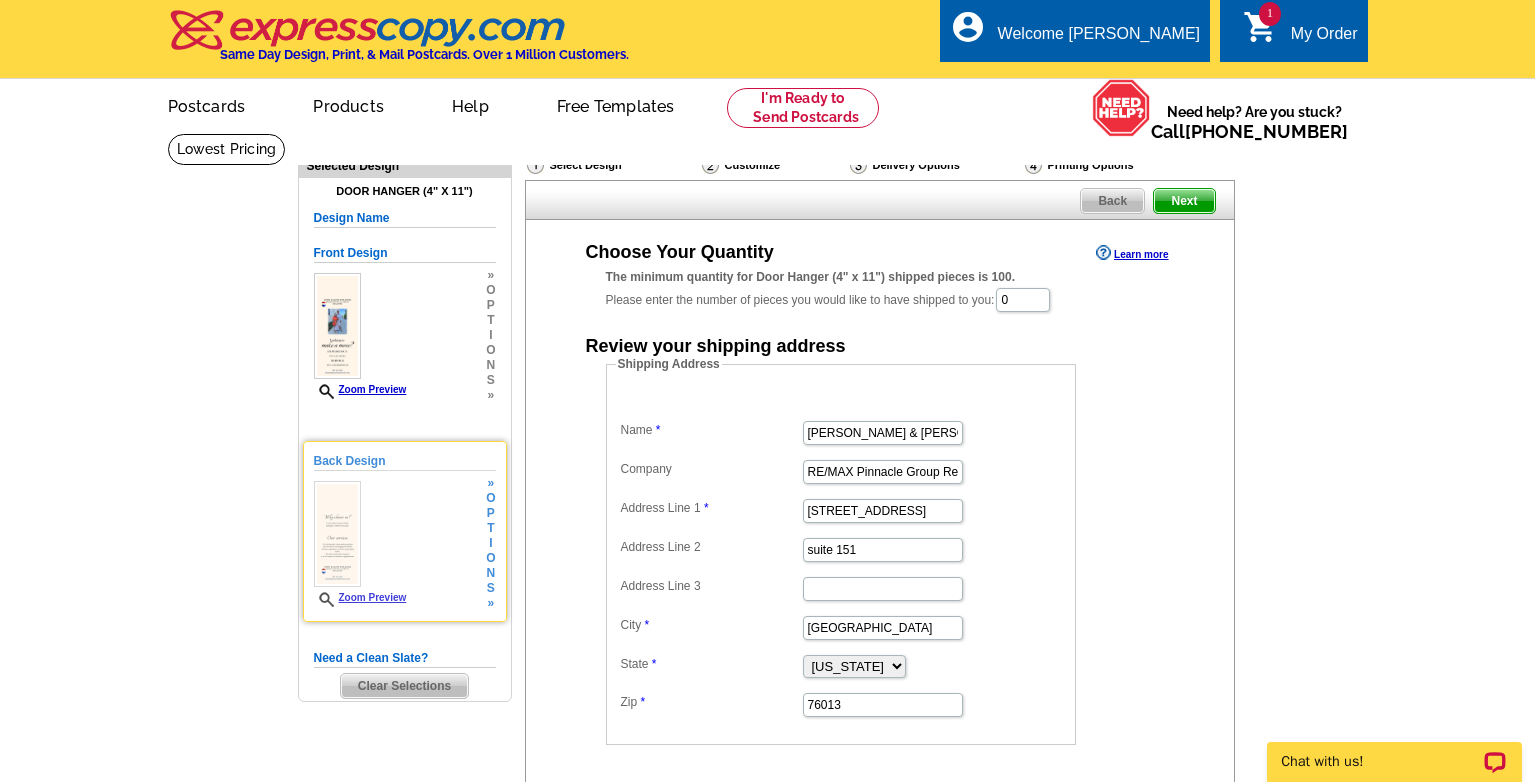 click at bounding box center [337, 534] 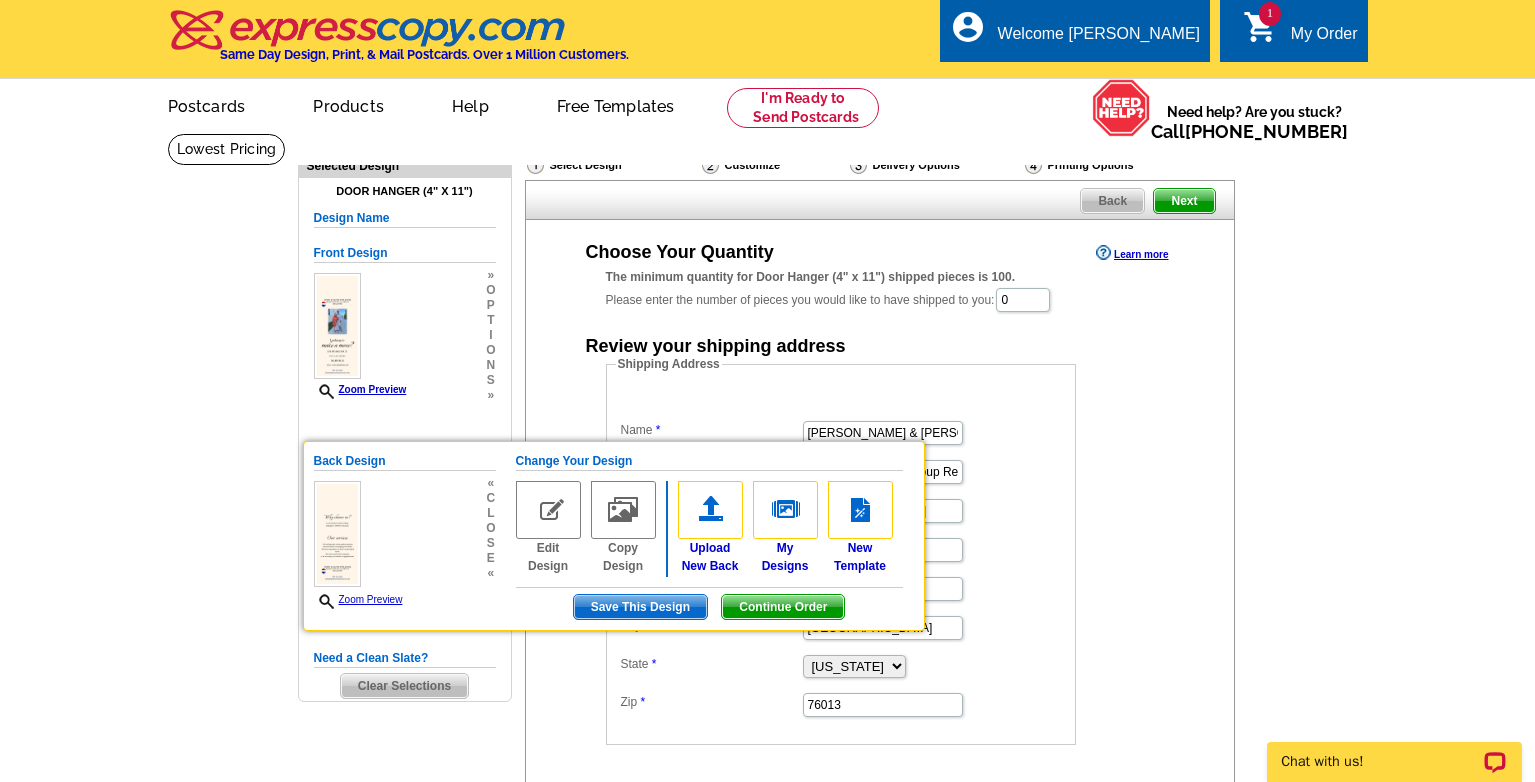 click on "Shipping Address
Name
John & Janis Pollock
Company
RE/MAX Pinnacle Group Realtors
Address Line 1
1241 W Green Oaks Blvd.
Address Line 2
suite 151
Address Line 3
City
Arlington
State
Alabama
Alaska
Arizona
Arkansas
California
Colorado
Connecticut
District of Columbia
Delaware
Florida
Georgia
Hawaii
Idaho
Illinois
Indiana
Iowa
Kansas
Kentucky
Louisiana
Maine
Maryland
Massachusetts
Michigan
Minnesota
Mississippi
Missouri
Montana
Nebraska
Nevada
New Hampshire
New Jersey
New Mexico
New York
North Carolina
North Dakota
Ohio
Oklahoma
Oregon
Pennsylvania
Rhode Island
South Carolina
South Dakota
Tennessee
Texas
Utah
Vermont
Virginia
Washington" at bounding box center [880, 550] 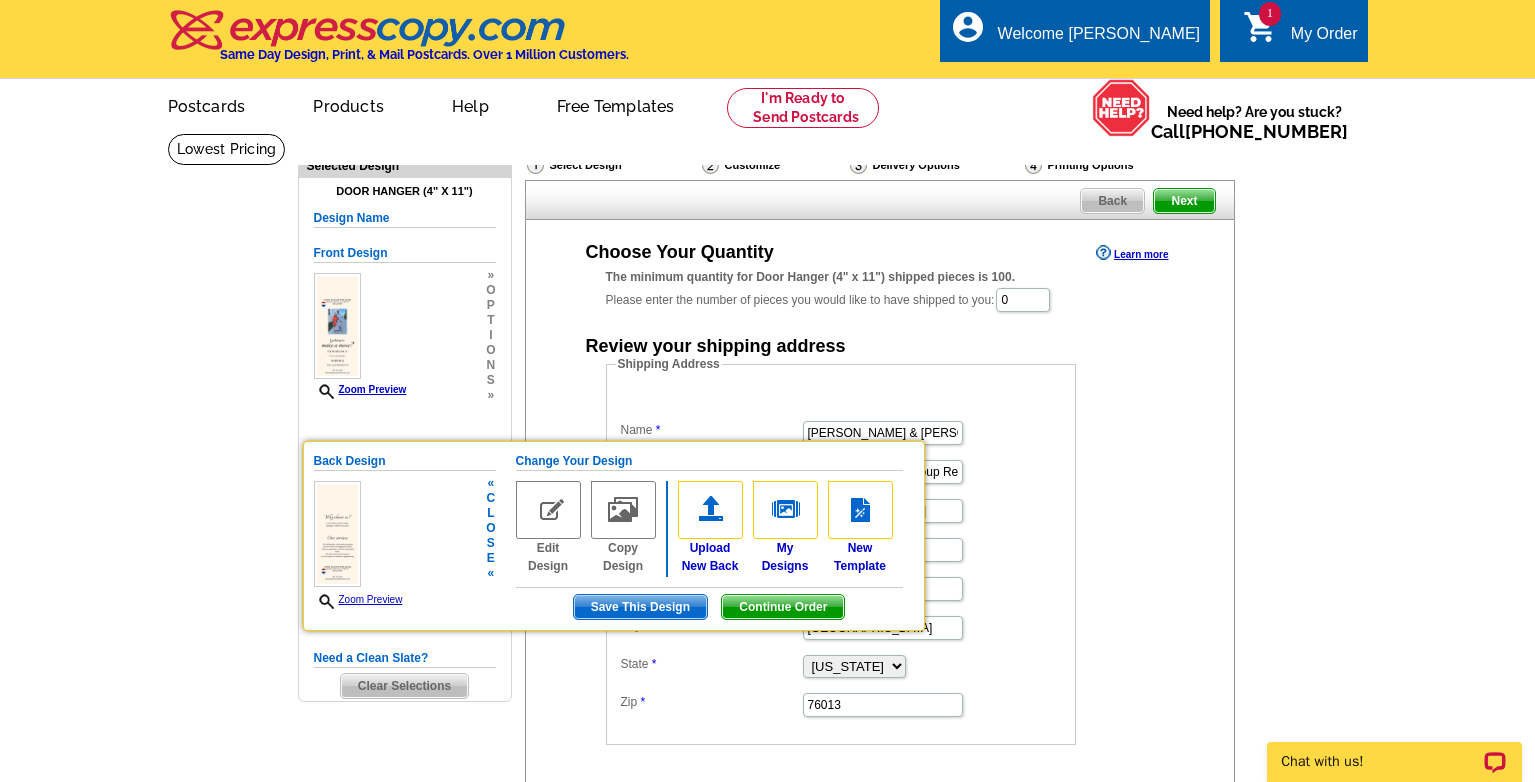 click on "Zoom Preview" at bounding box center (358, 599) 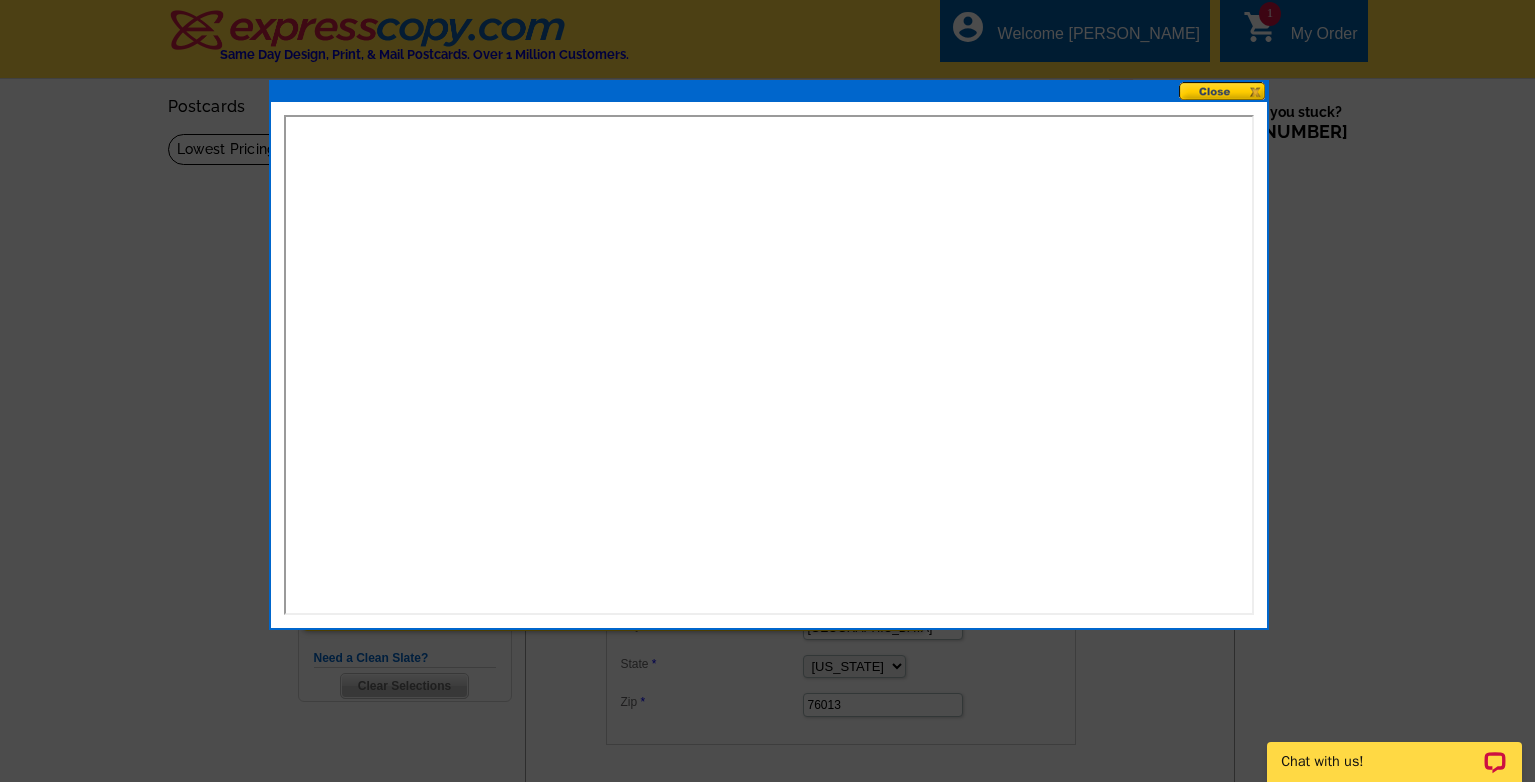 click at bounding box center [1223, 91] 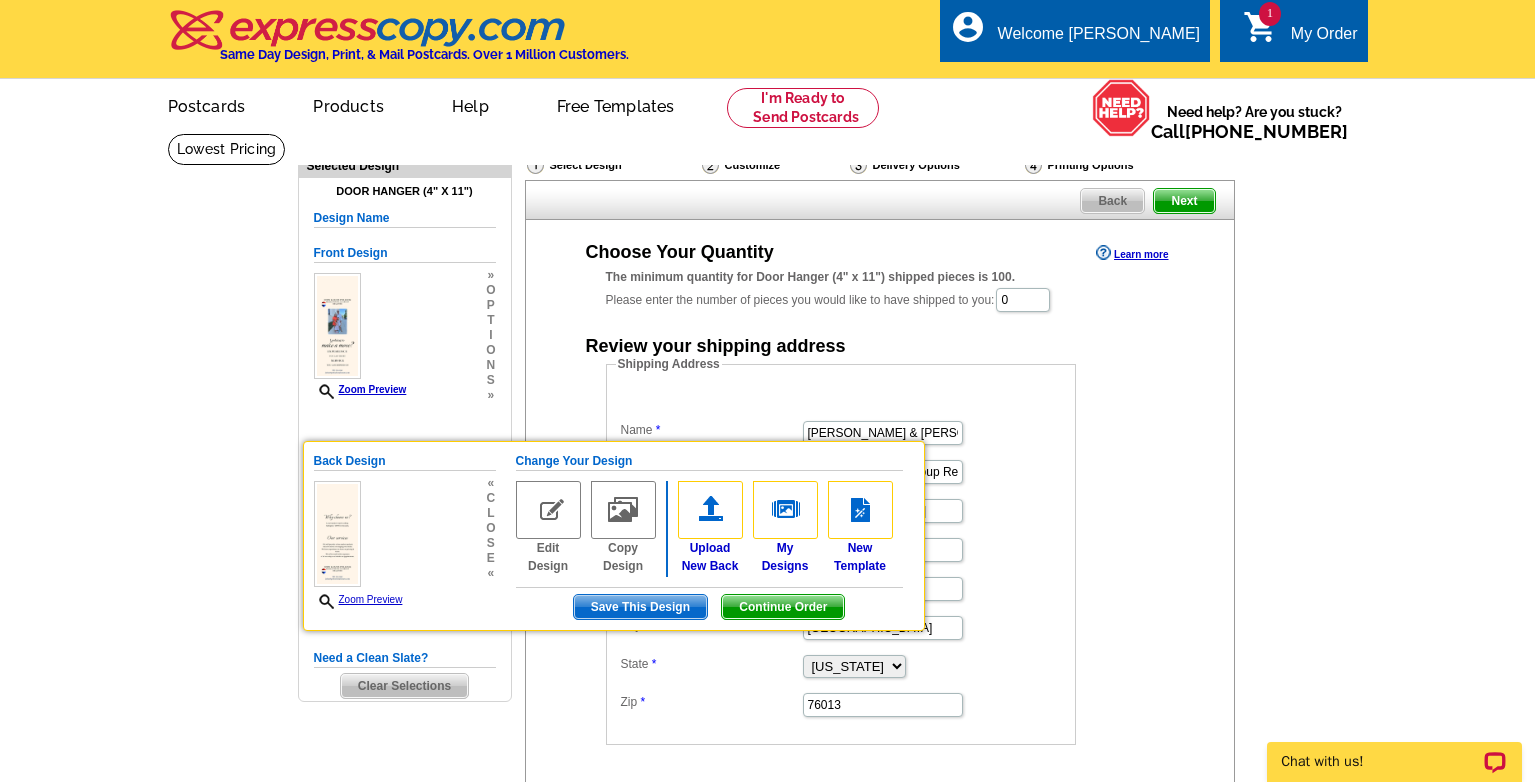 click on "Shipping Address
Name
John & Janis Pollock
Company
RE/MAX Pinnacle Group Realtors
Address Line 1
1241 W Green Oaks Blvd.
Address Line 2
suite 151
Address Line 3
City
Arlington
State
Alabama
Alaska
Arizona
Arkansas
California
Colorado
Connecticut
District of Columbia
Delaware
Florida
Georgia
Hawaii
Idaho
Illinois
Indiana
Iowa
Kansas
Kentucky
Louisiana
Maine
Maryland
Massachusetts
Michigan
Minnesota
Mississippi
Missouri
Montana
Nebraska
Nevada
New Hampshire
New Jersey
New Mexico
New York
North Carolina
North Dakota
Ohio
Oklahoma
Oregon
Pennsylvania
Rhode Island
South Carolina
South Dakota
Tennessee
Texas
Utah
Vermont
Virginia
Washington" at bounding box center [880, 550] 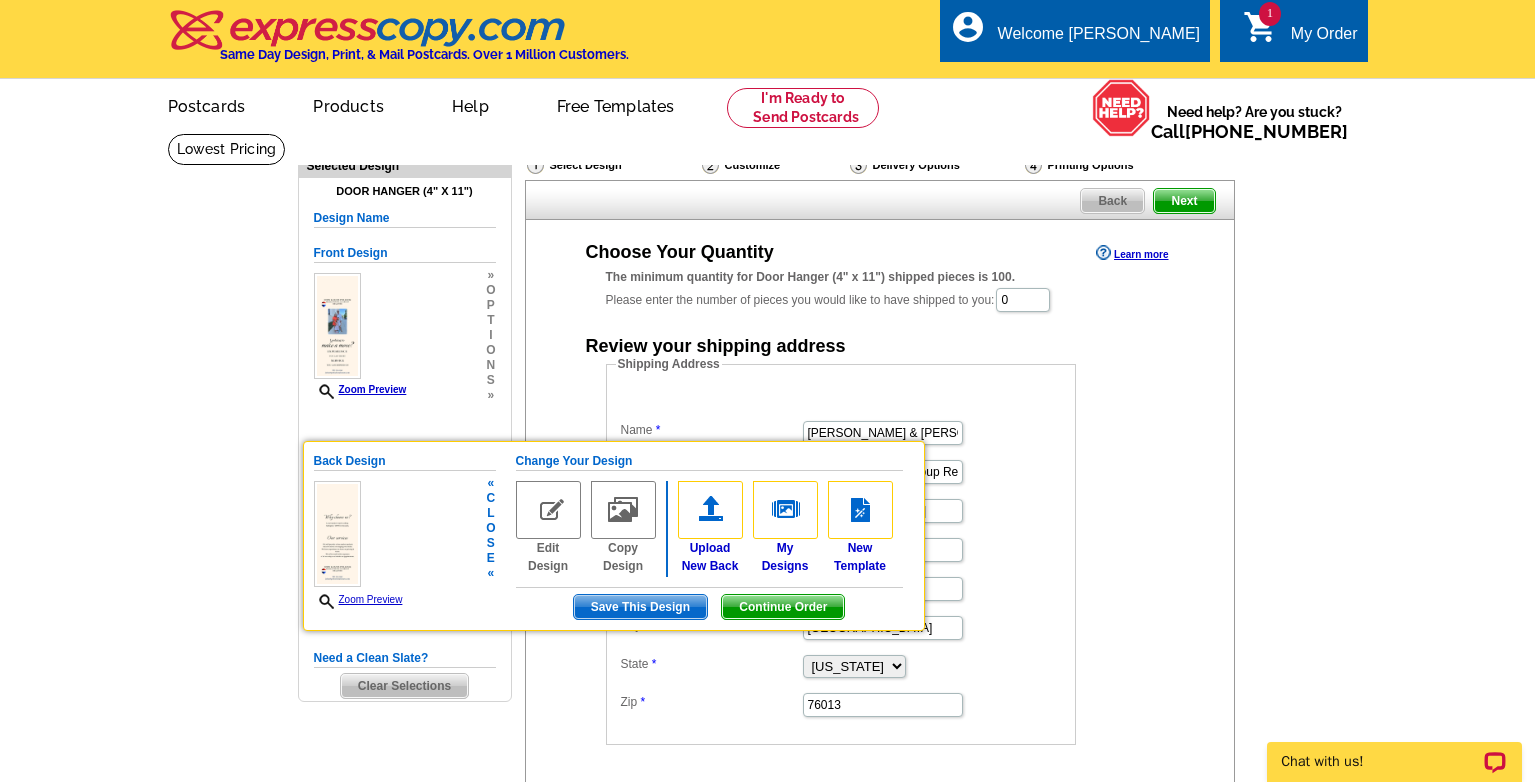 click on "Continue Order" at bounding box center (783, 607) 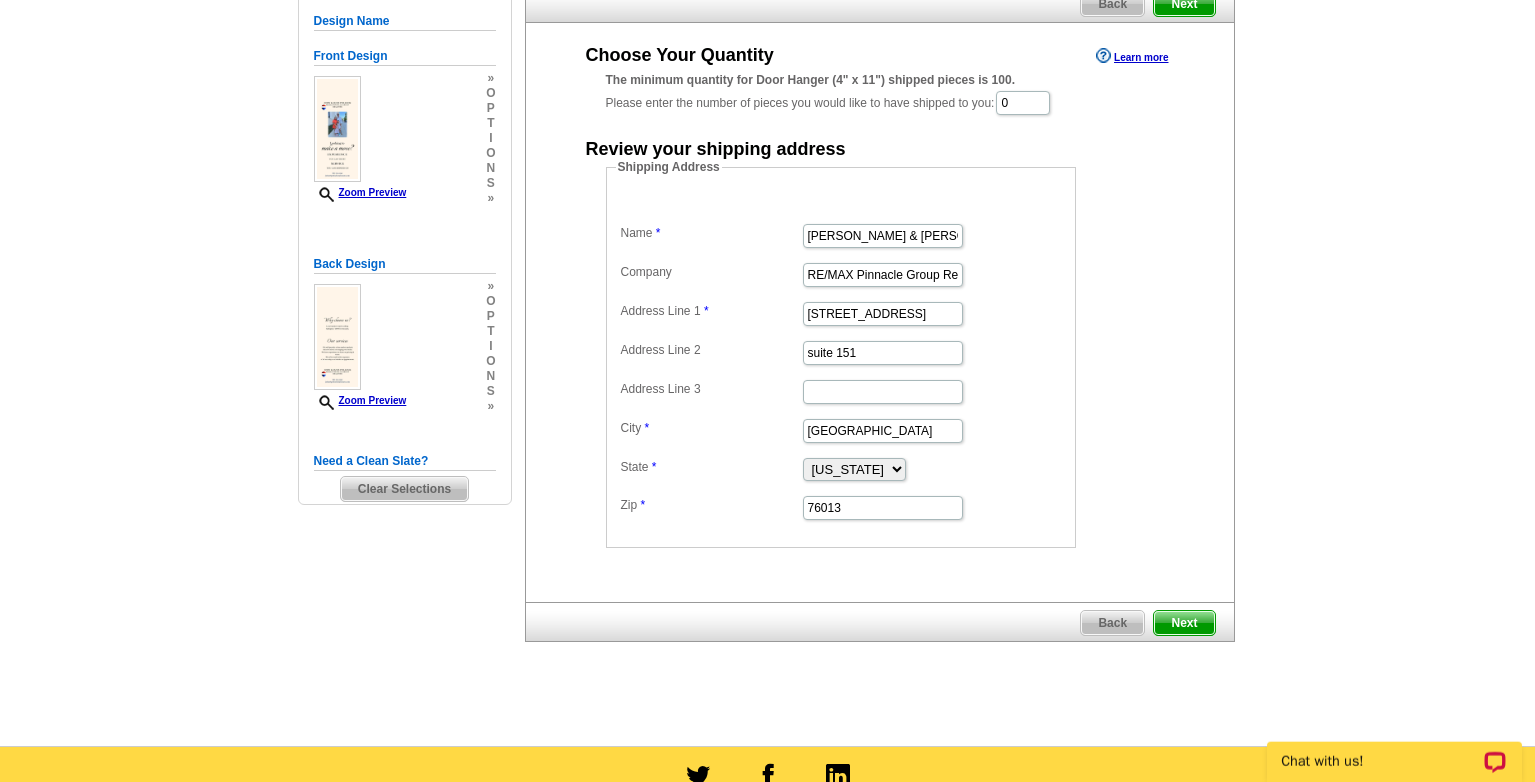 scroll, scrollTop: 210, scrollLeft: 0, axis: vertical 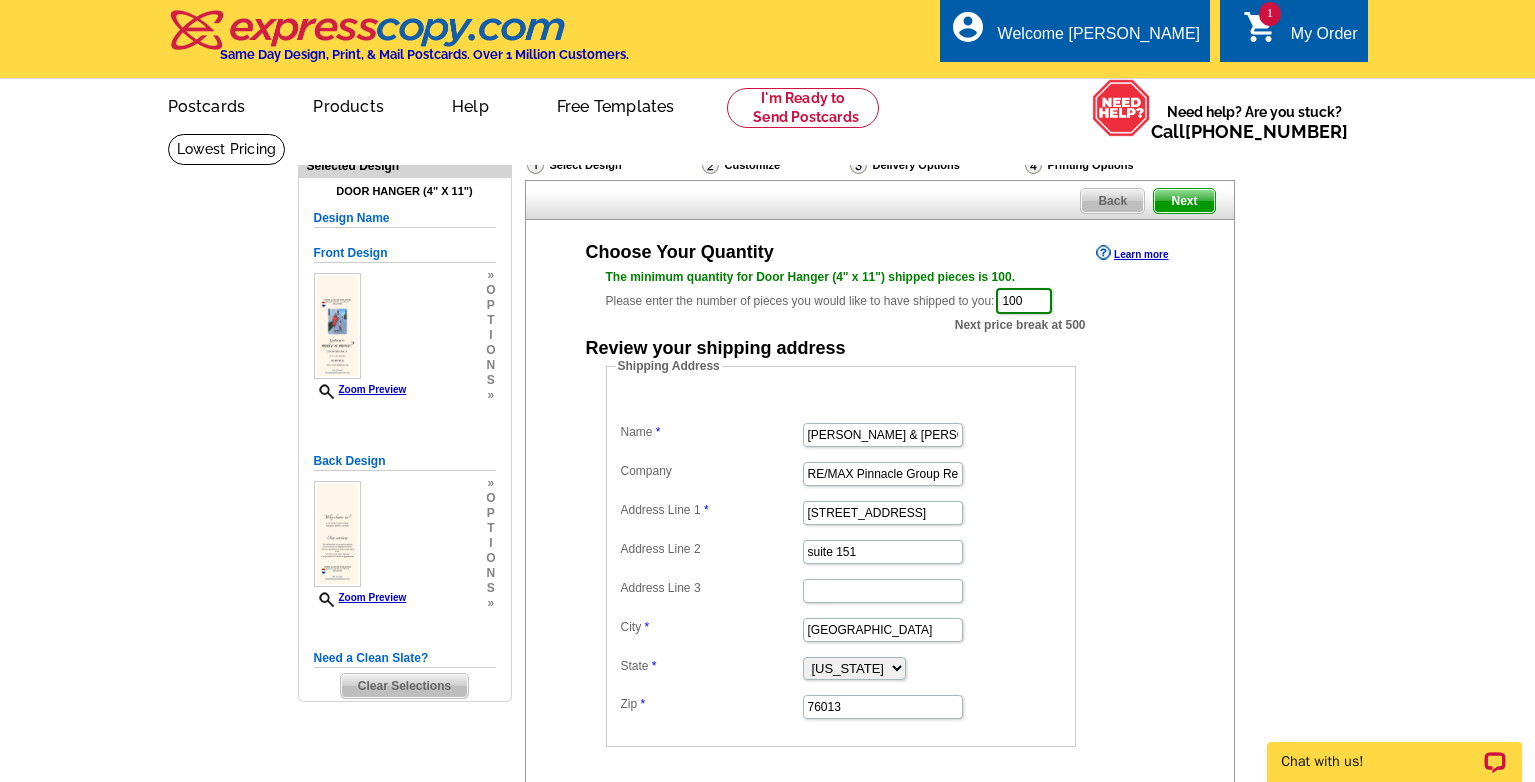type on "100" 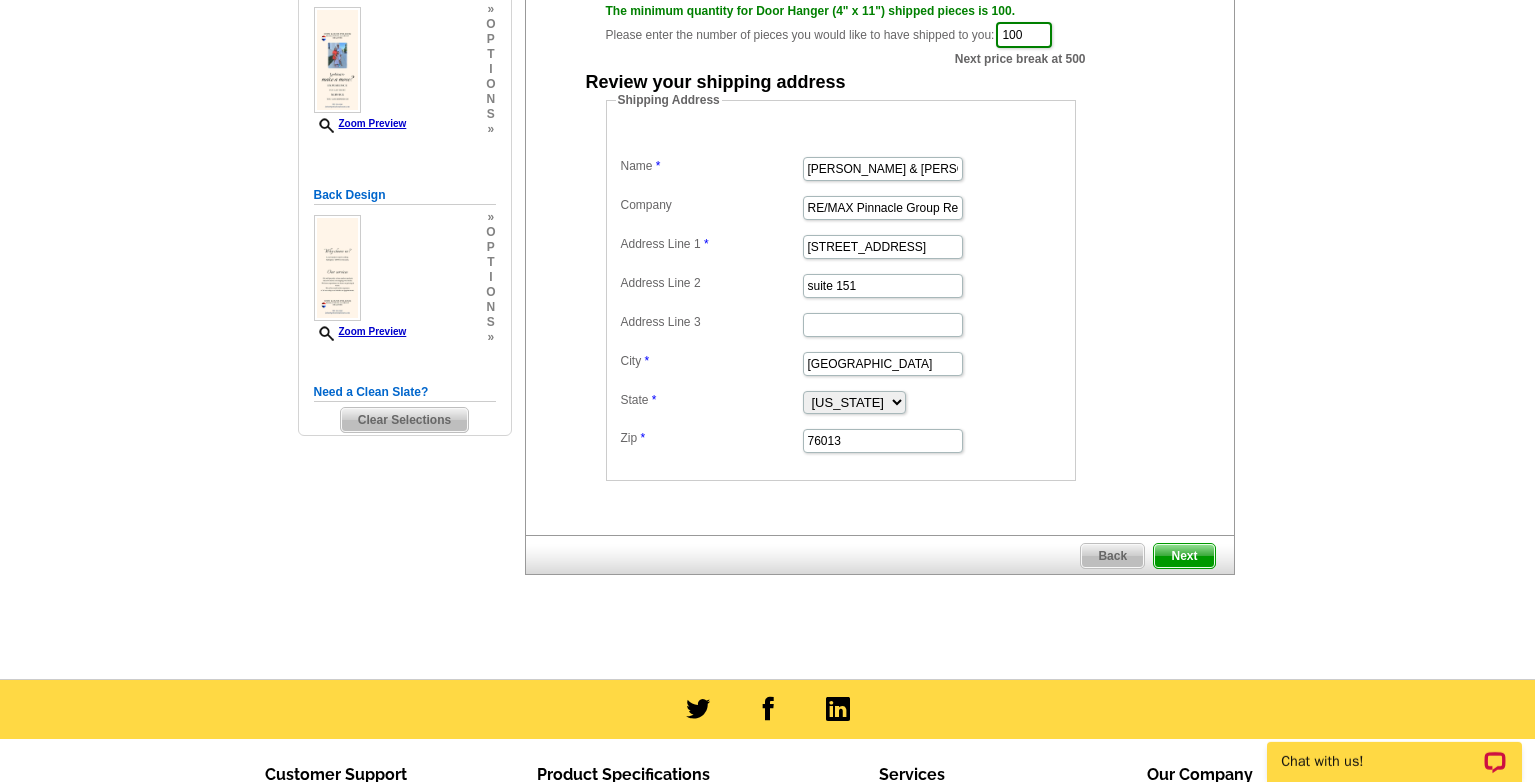 scroll, scrollTop: 315, scrollLeft: 0, axis: vertical 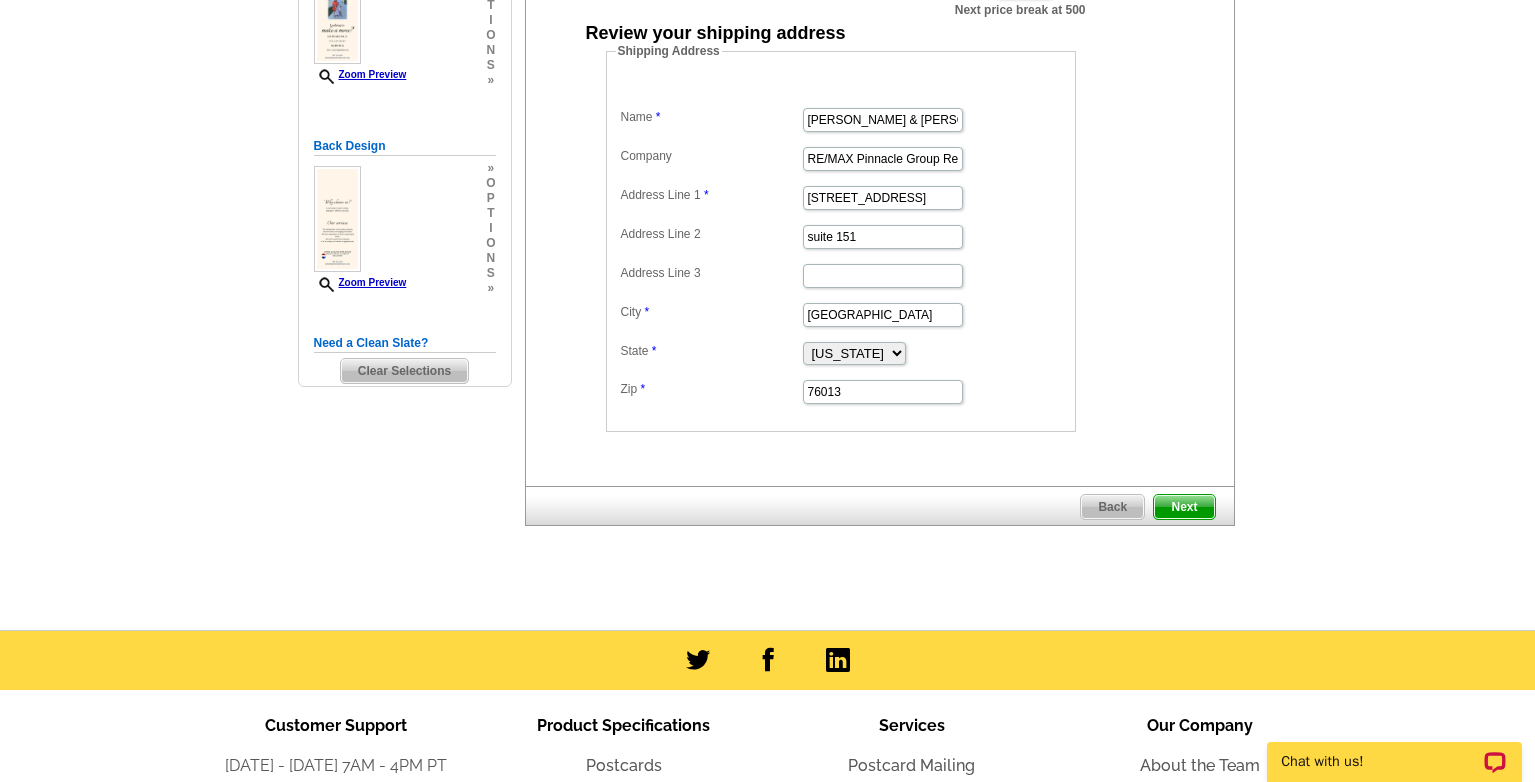 click on "Next" at bounding box center (1184, 507) 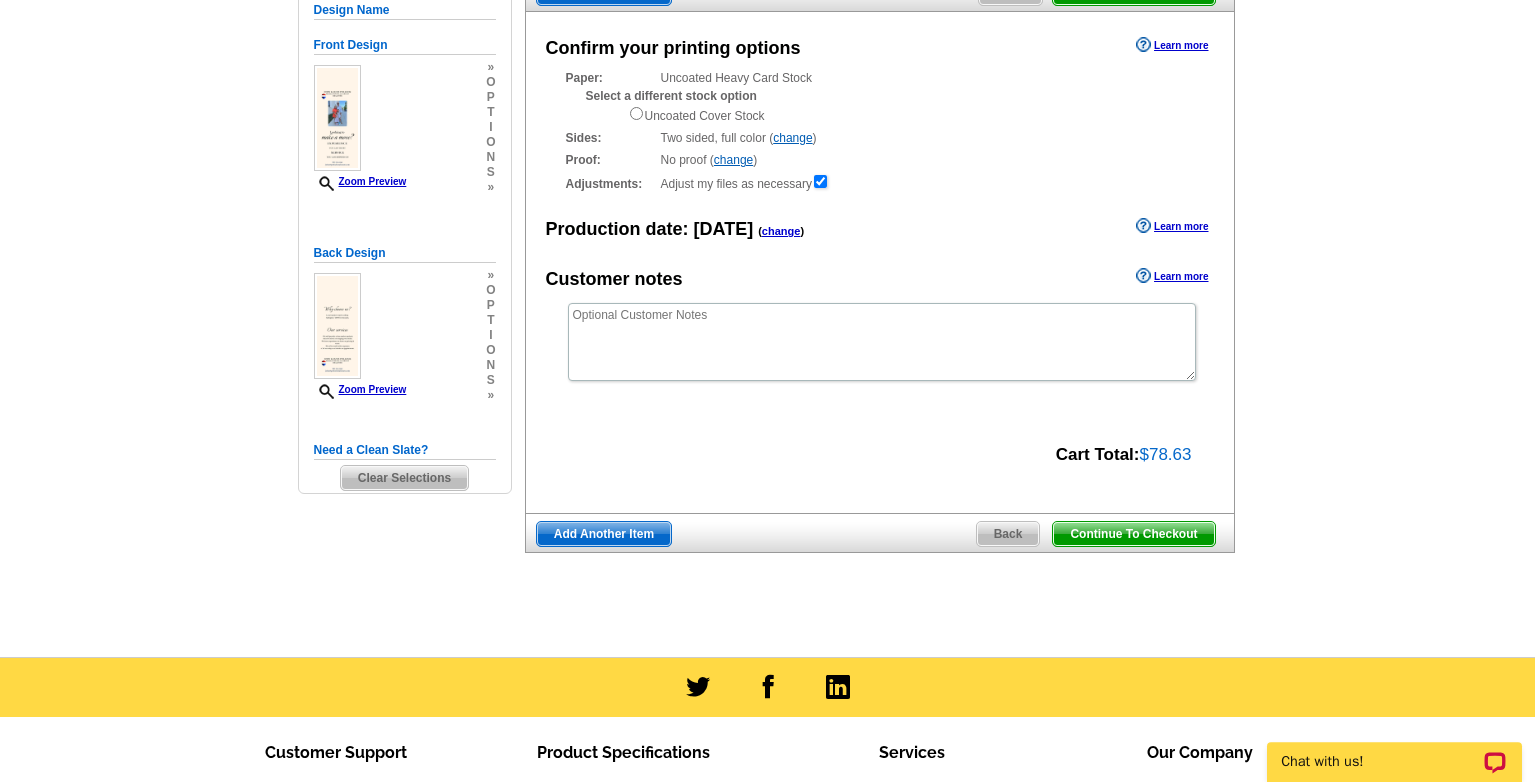 scroll, scrollTop: 210, scrollLeft: 0, axis: vertical 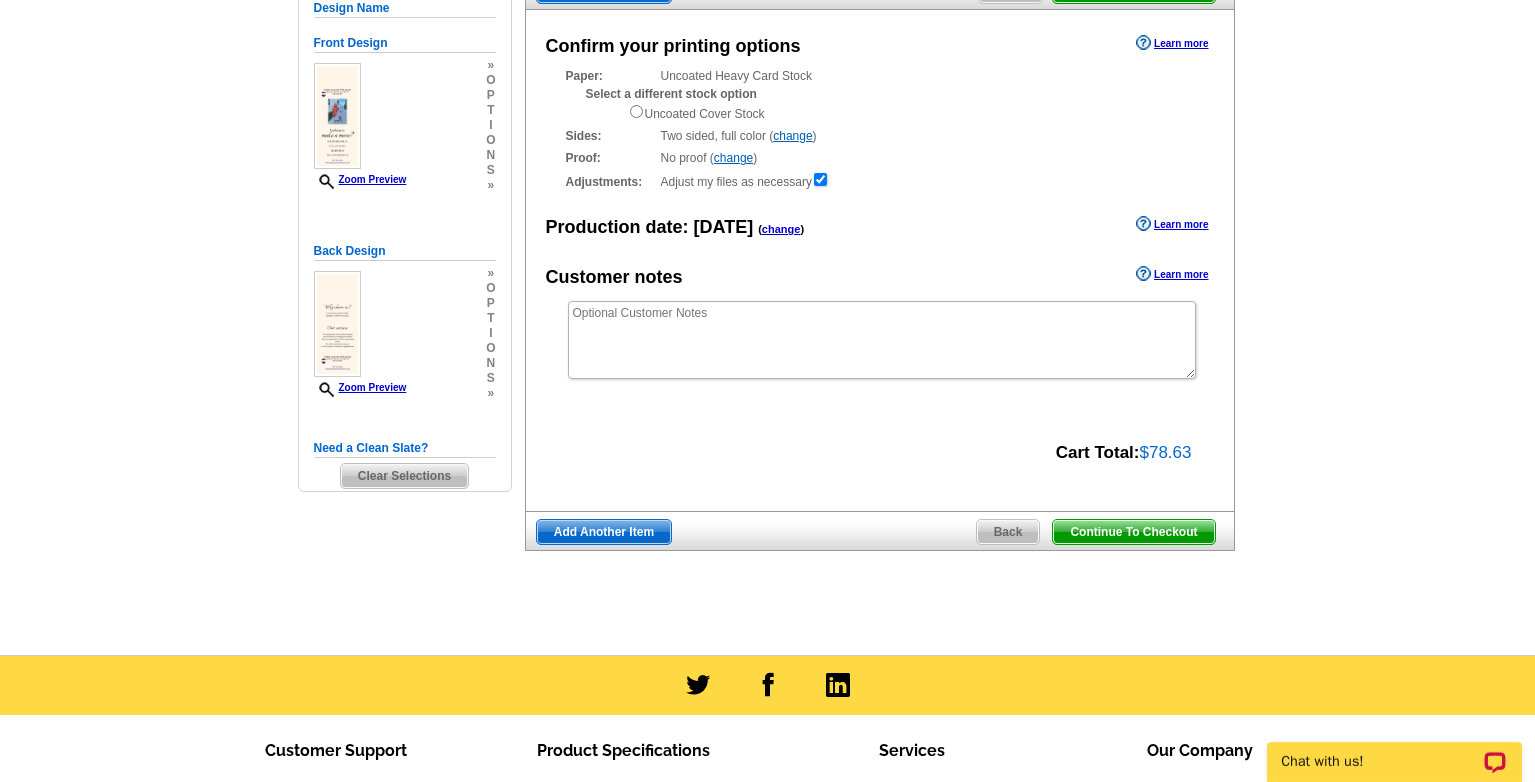click on "Continue To Checkout" at bounding box center [1133, 532] 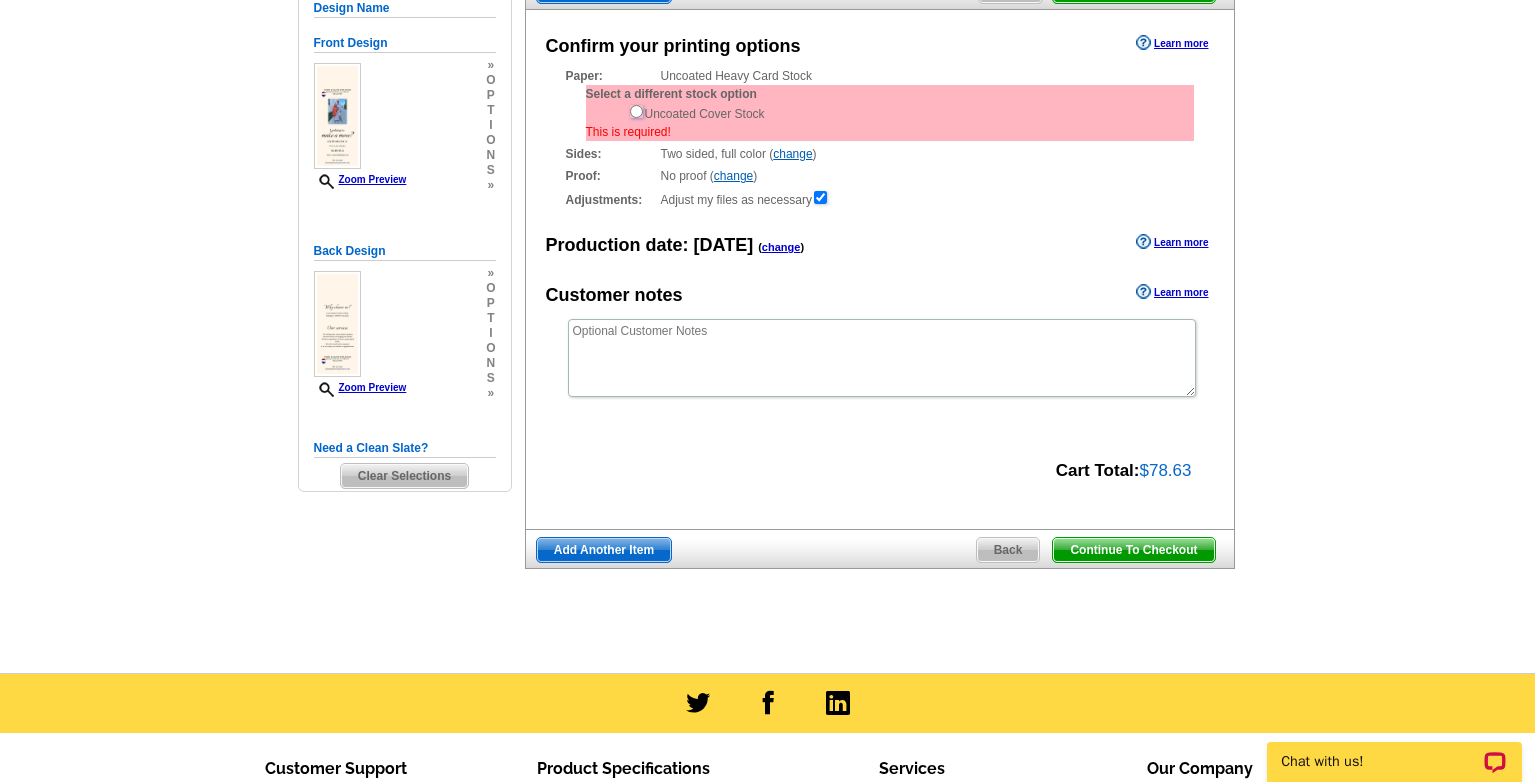 click at bounding box center (636, 111) 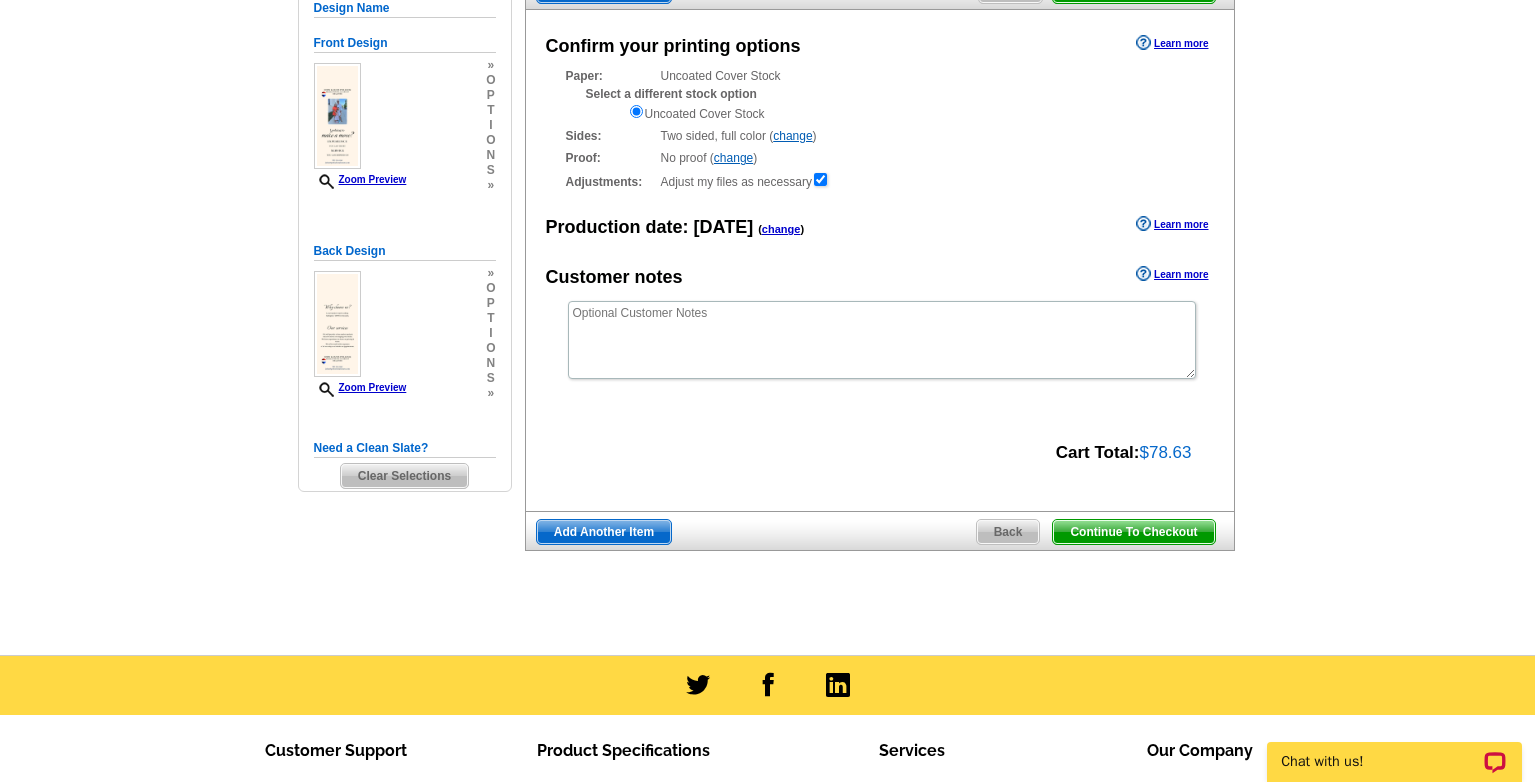 click on "Continue To Checkout" at bounding box center [1133, 532] 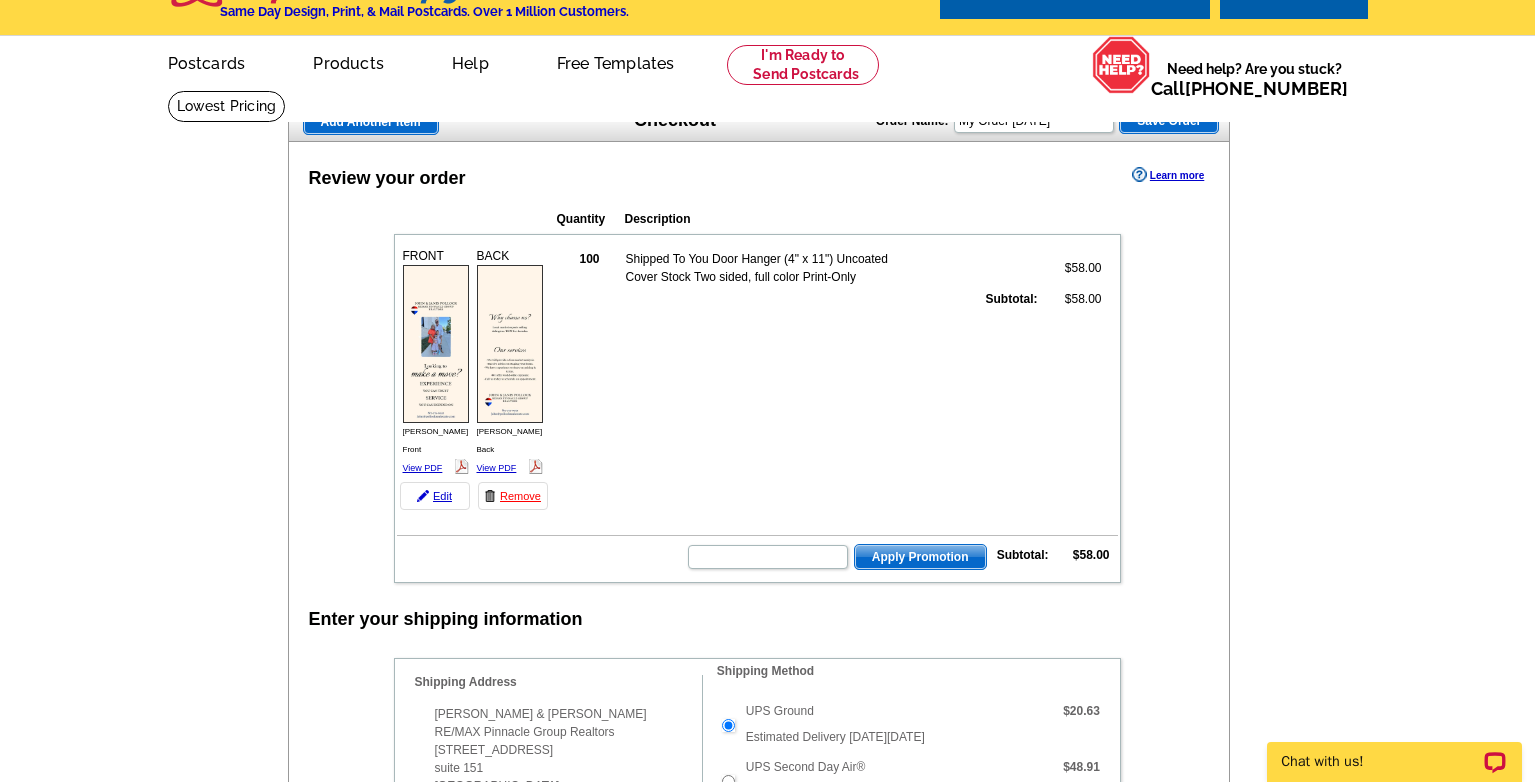 scroll, scrollTop: 0, scrollLeft: 0, axis: both 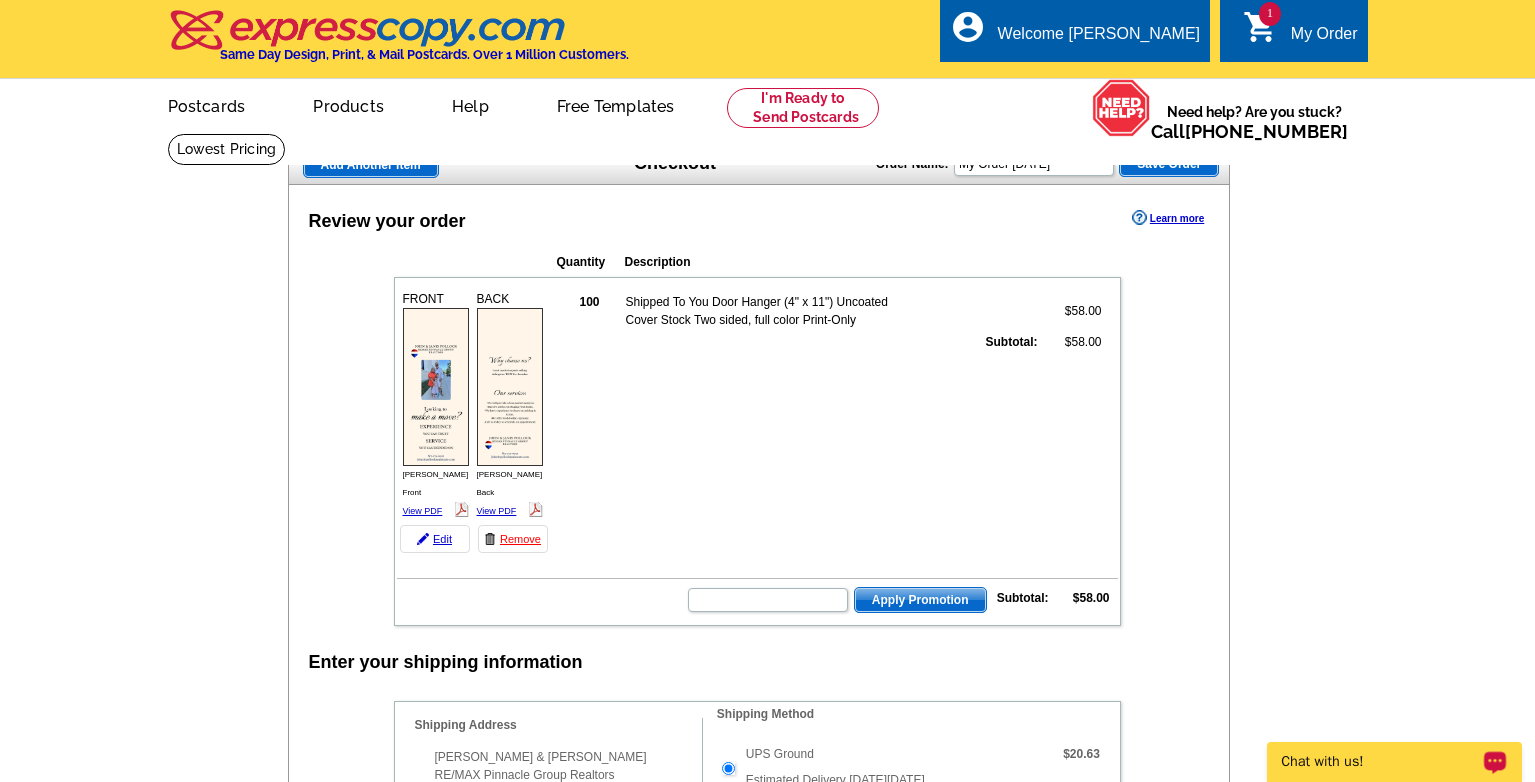 click on "Chat with us!" at bounding box center (1381, 762) 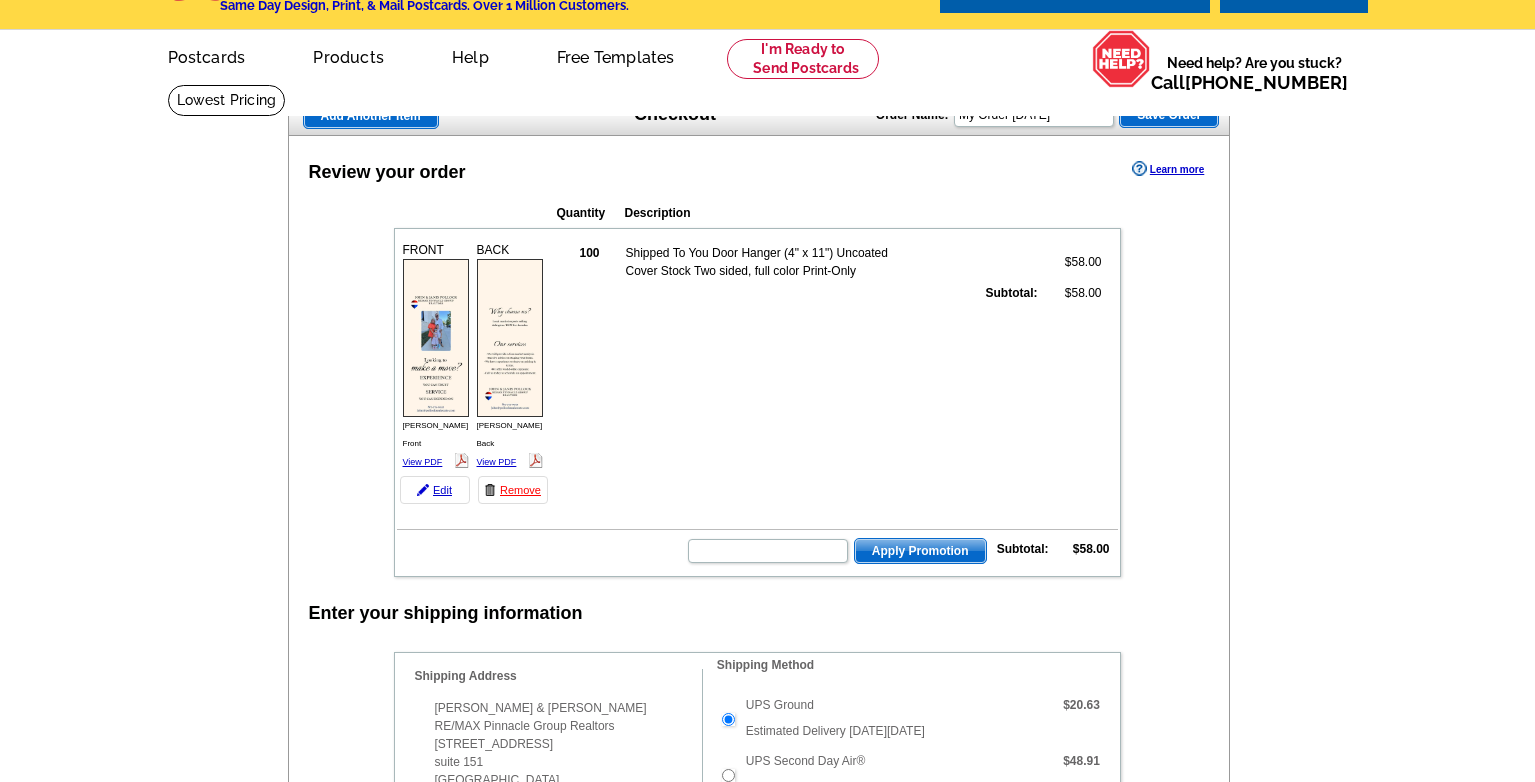 scroll, scrollTop: 0, scrollLeft: 0, axis: both 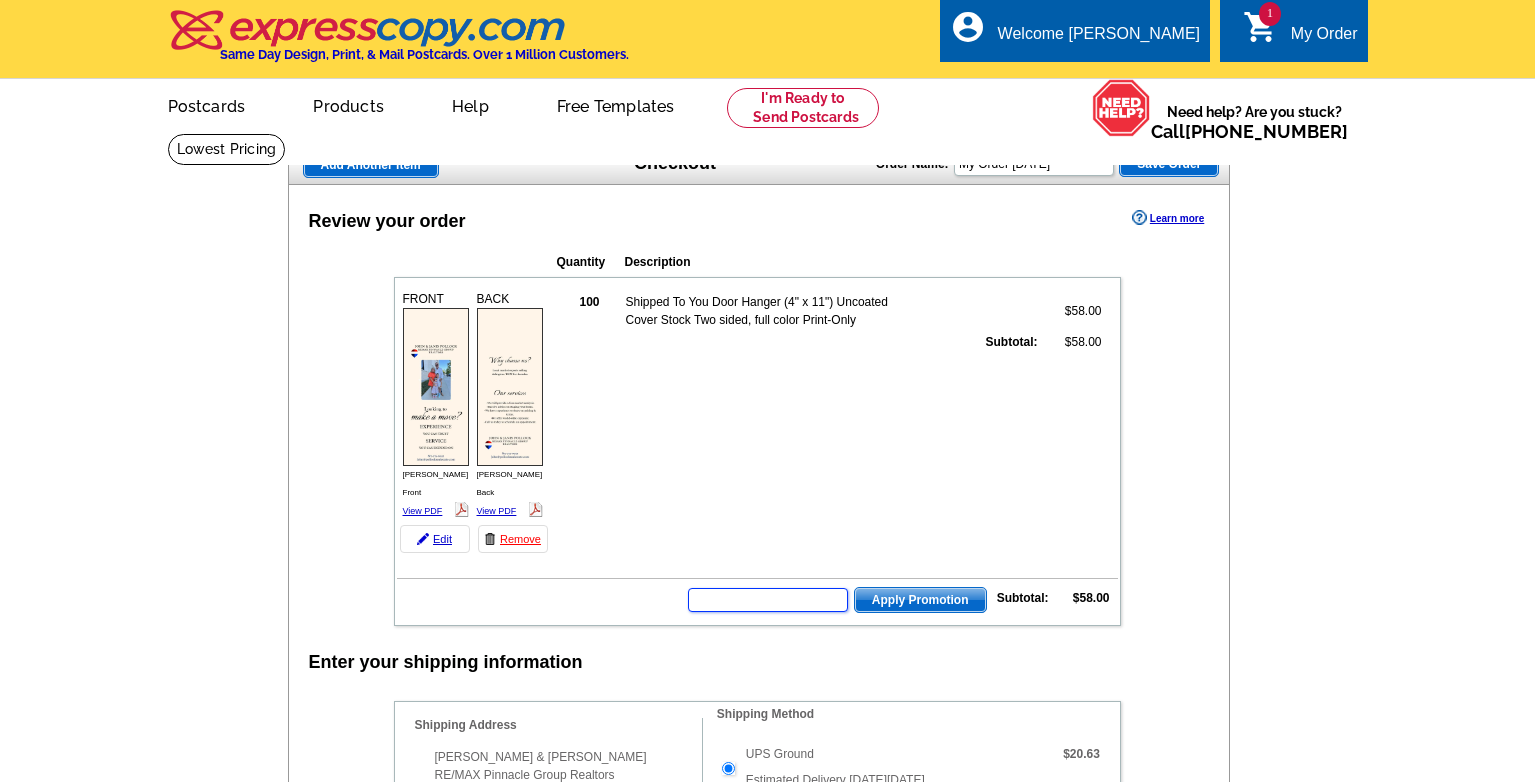 click at bounding box center (768, 600) 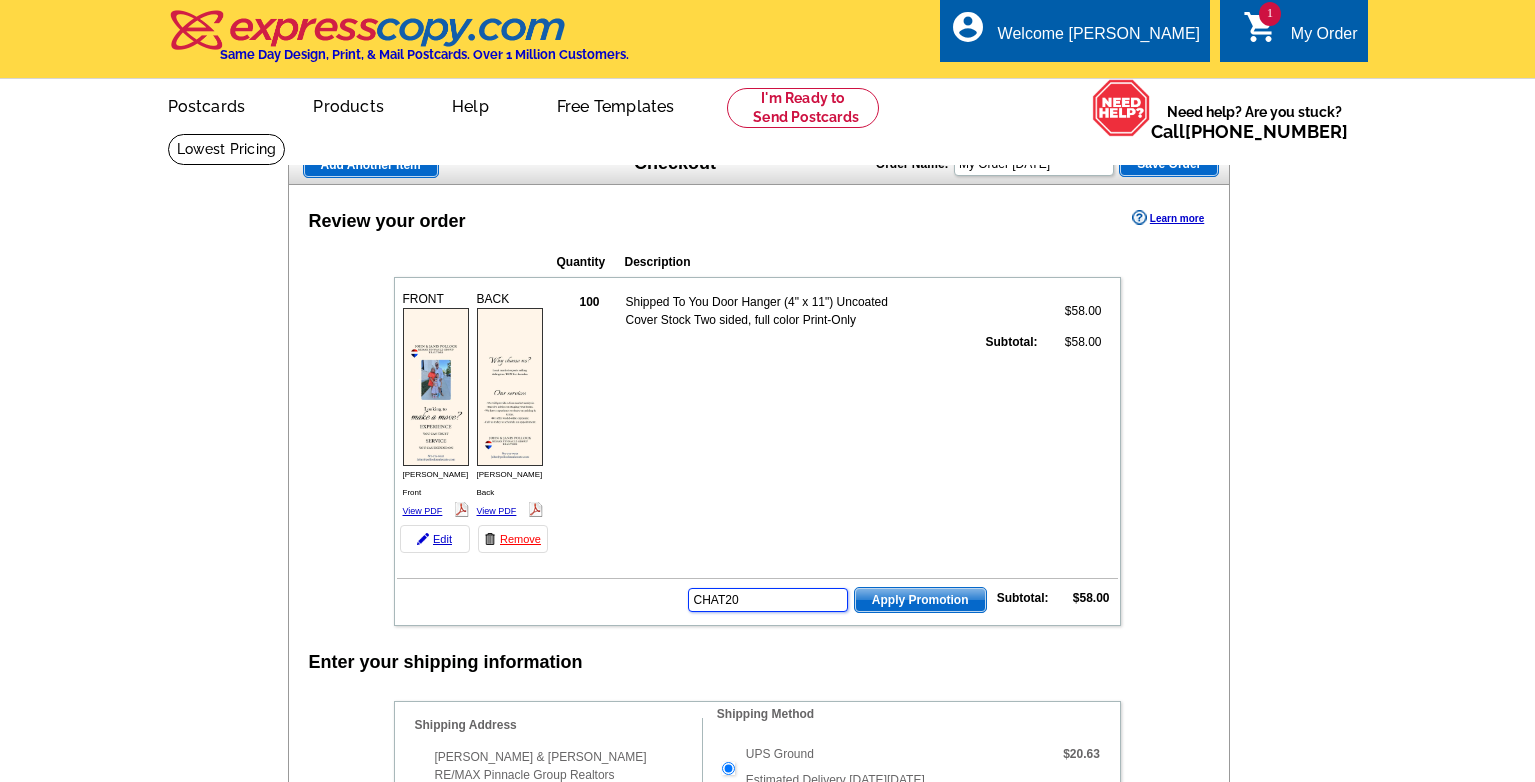 type on "CHAT20" 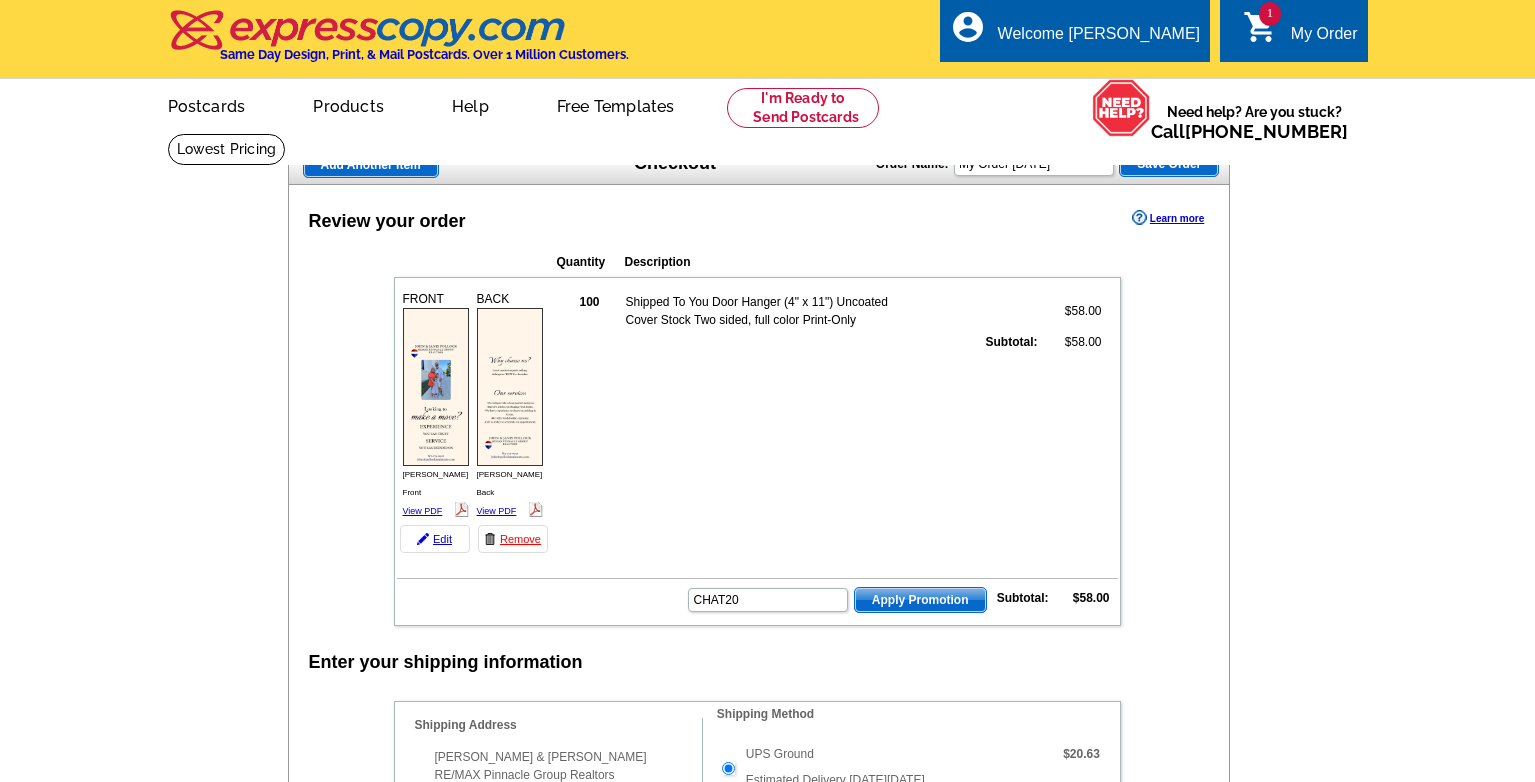 click on "Apply Promotion" at bounding box center (920, 600) 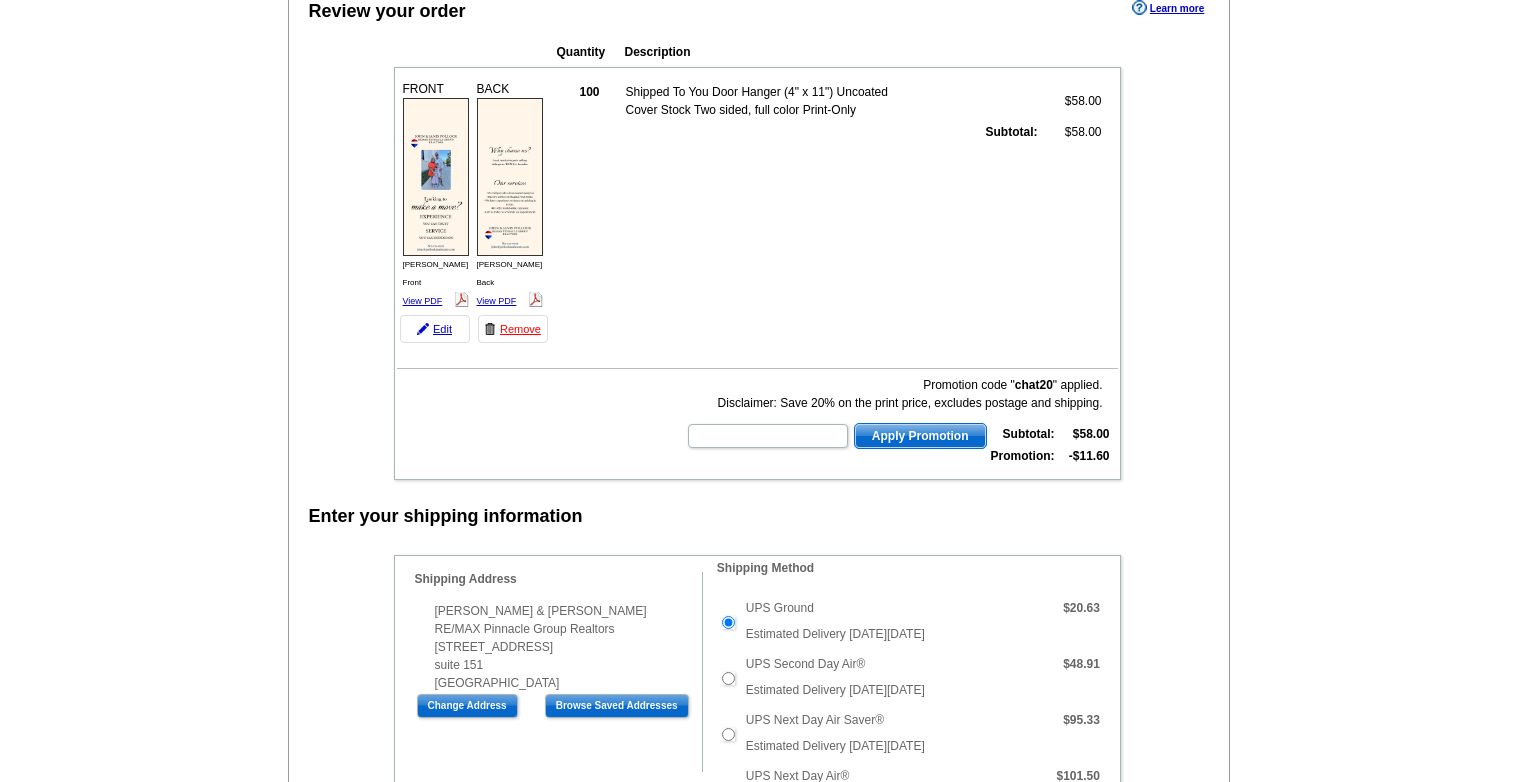 scroll, scrollTop: 315, scrollLeft: 0, axis: vertical 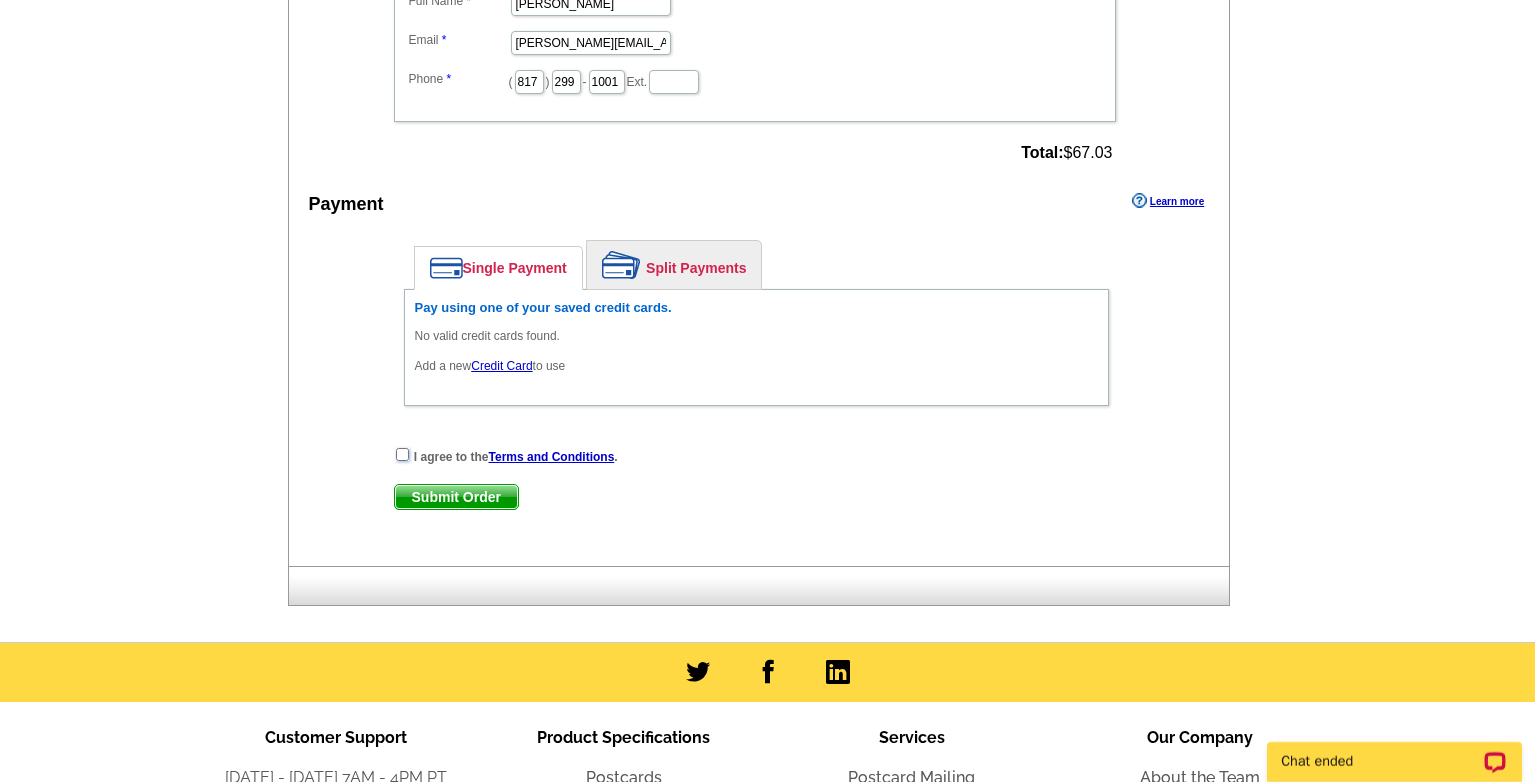 click at bounding box center [402, 454] 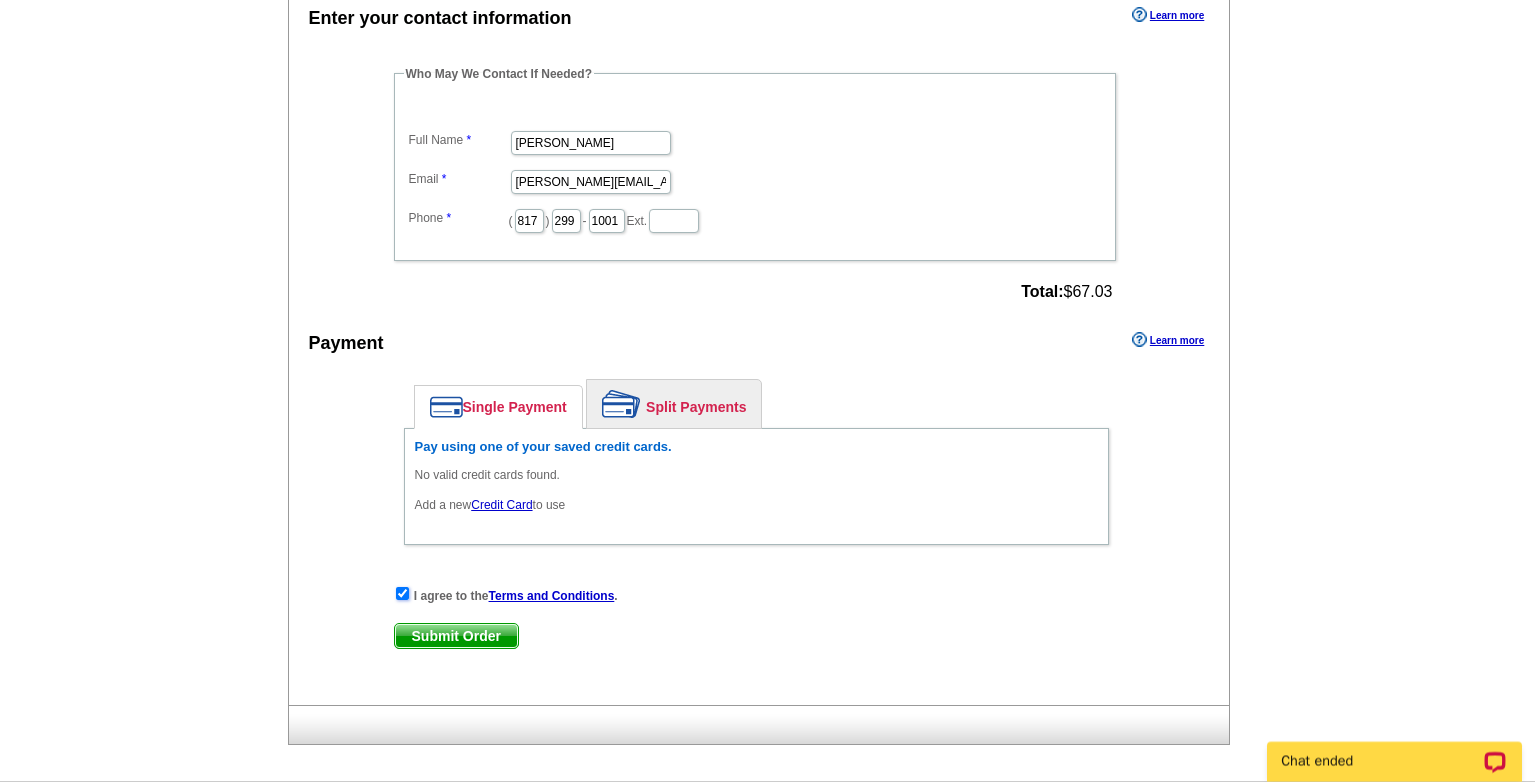 scroll, scrollTop: 1155, scrollLeft: 0, axis: vertical 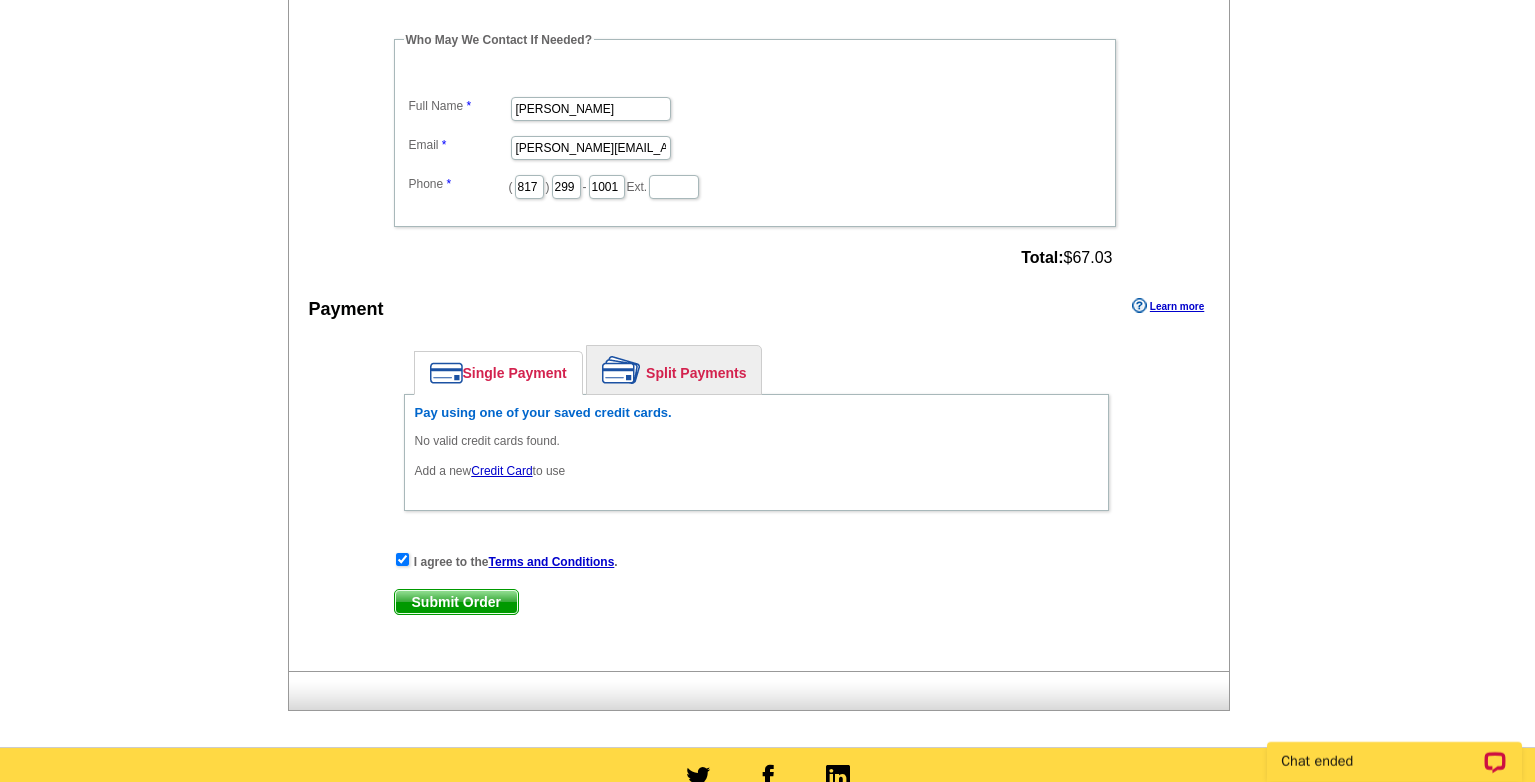 click on "Credit Card" at bounding box center (501, 471) 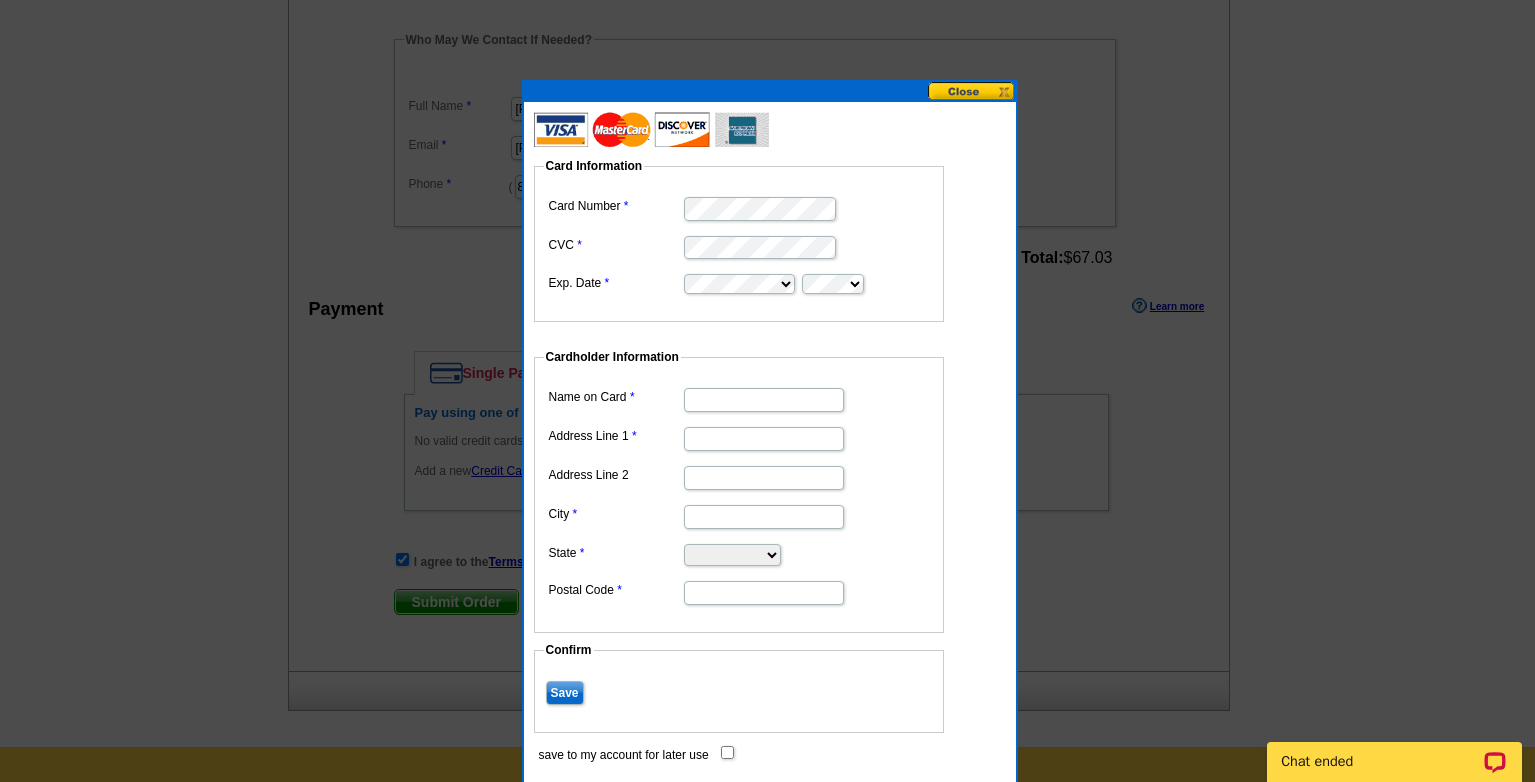 click on "Name on Card" at bounding box center [764, 400] 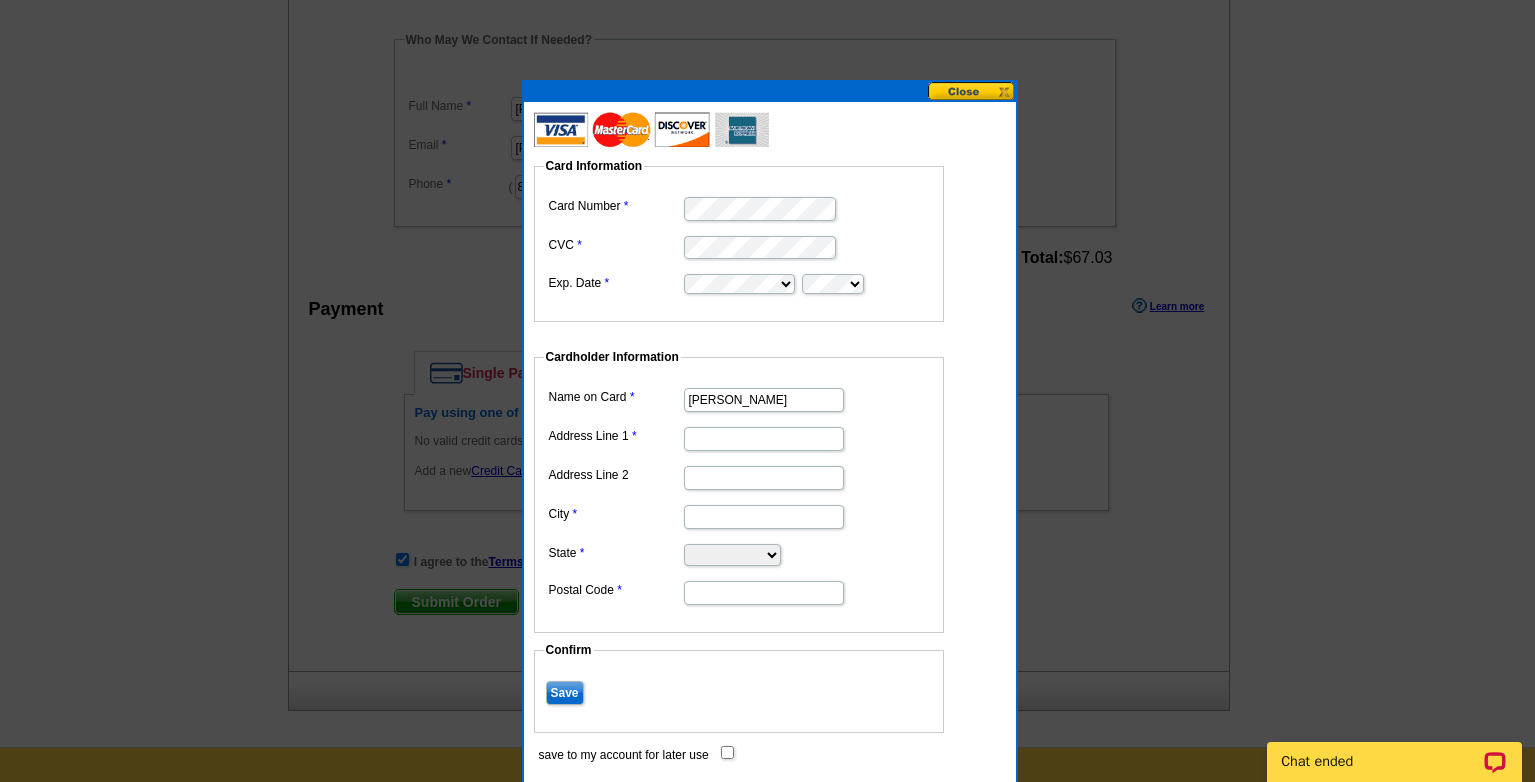 type on "[PERSON_NAME]" 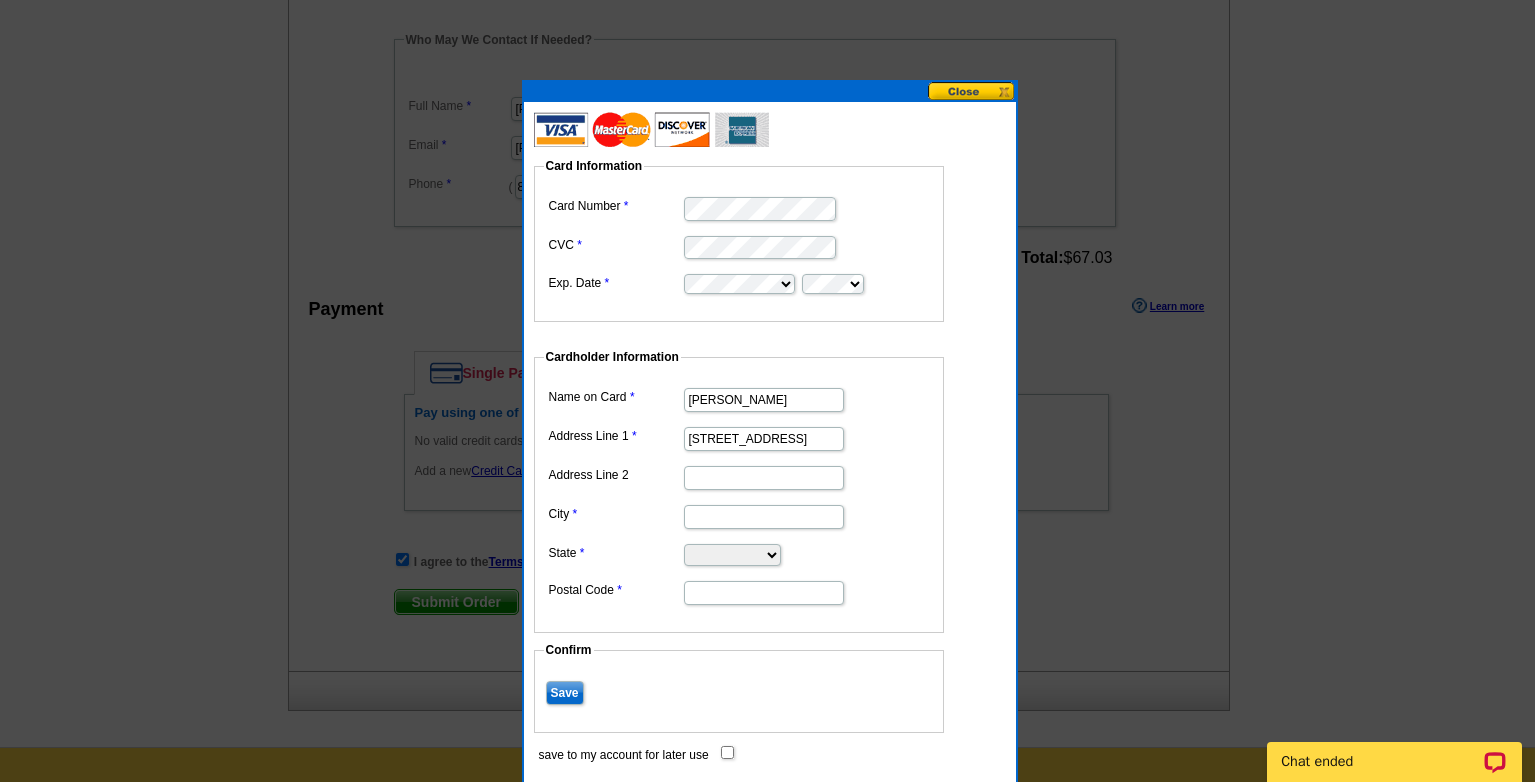 type on "[STREET_ADDRESS]" 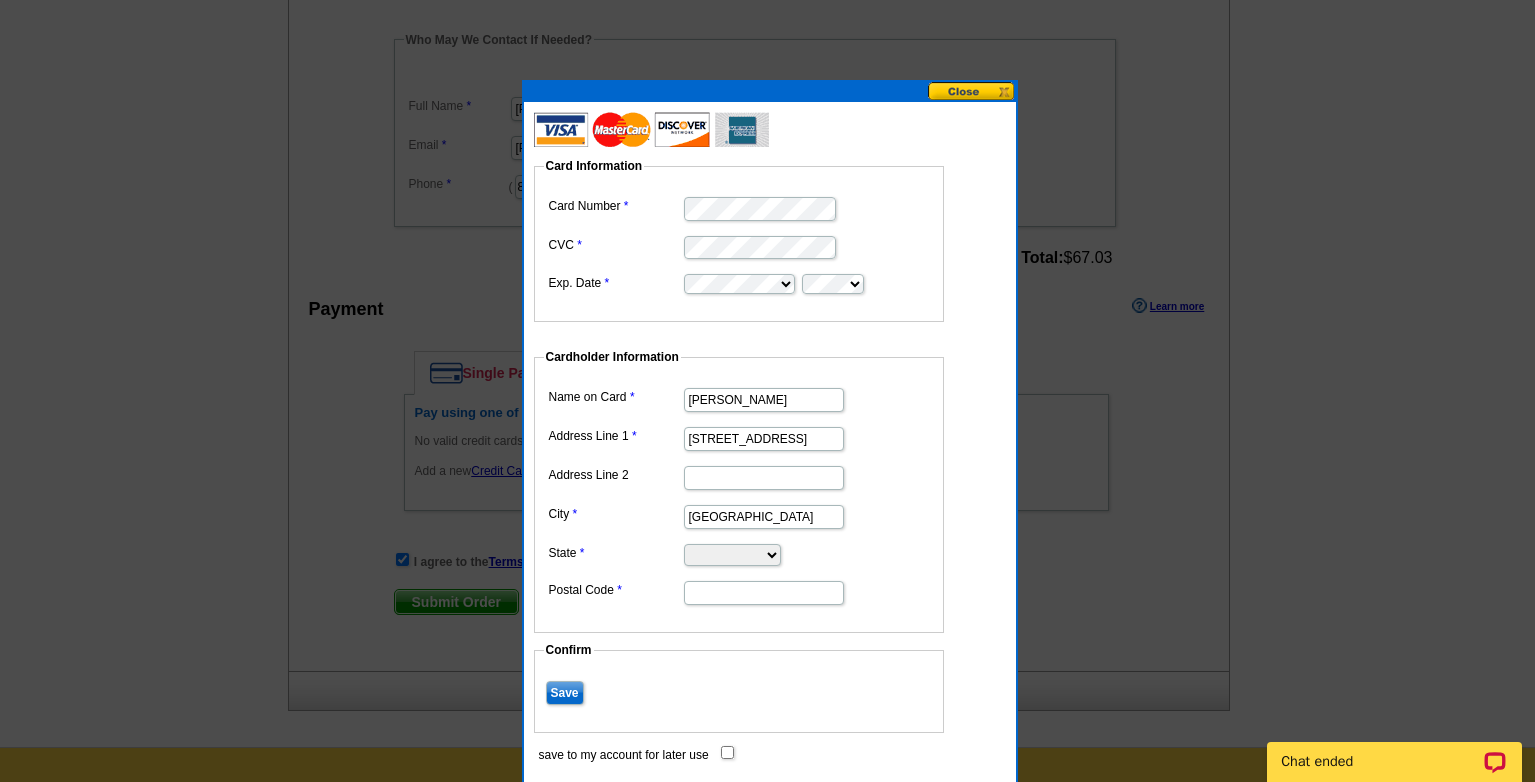 type on "Arlington" 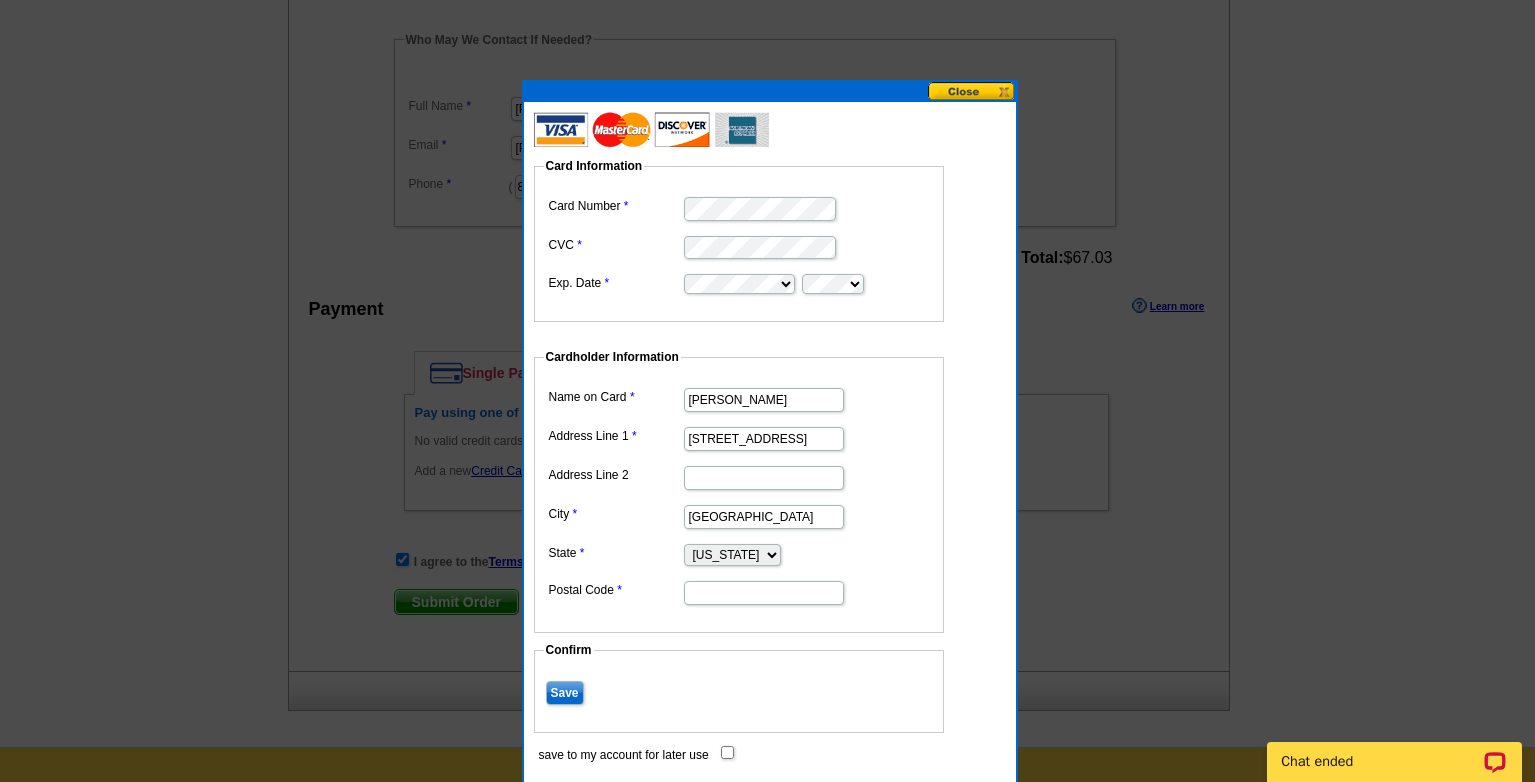 select on "TX" 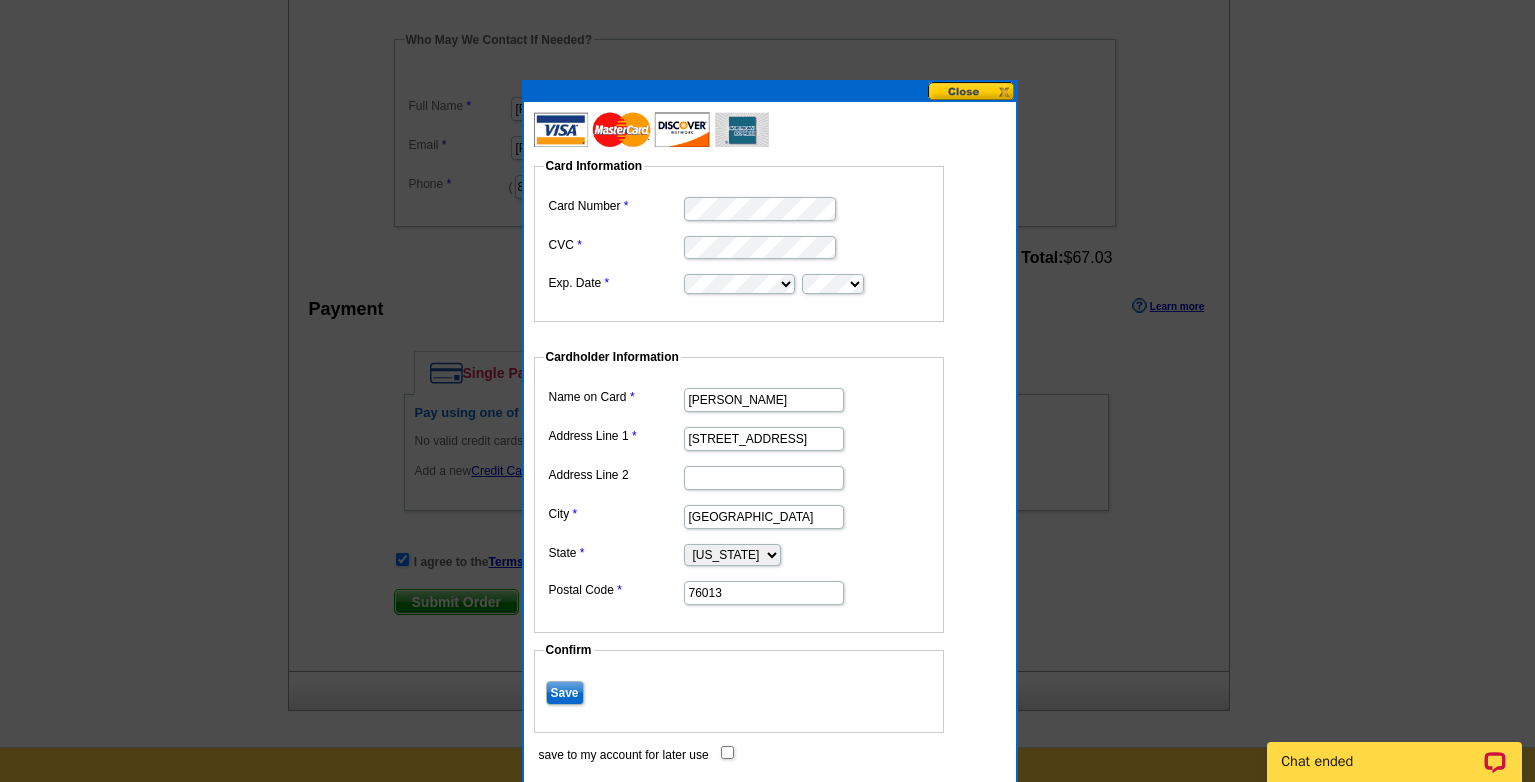 type on "76013" 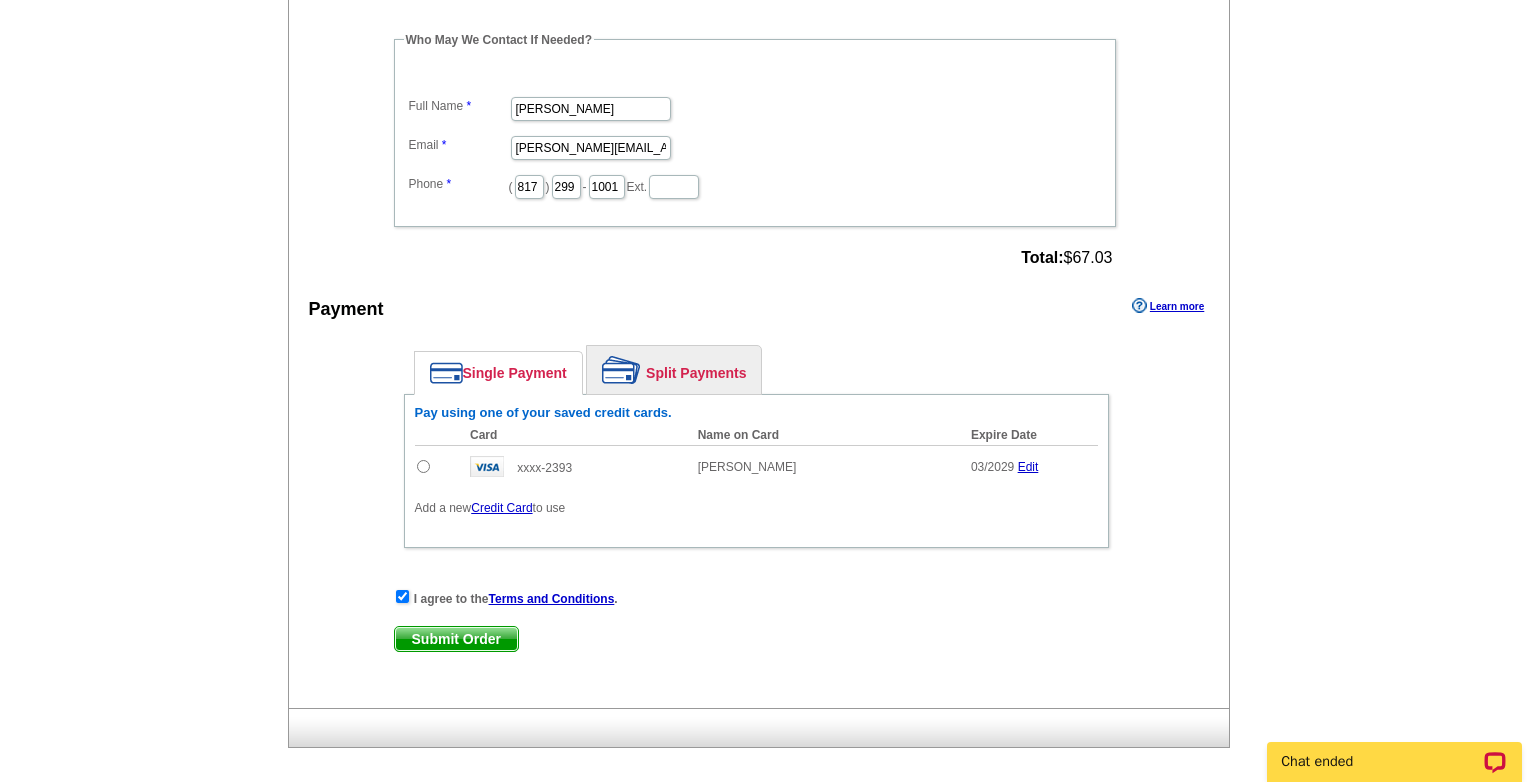 click at bounding box center [423, 466] 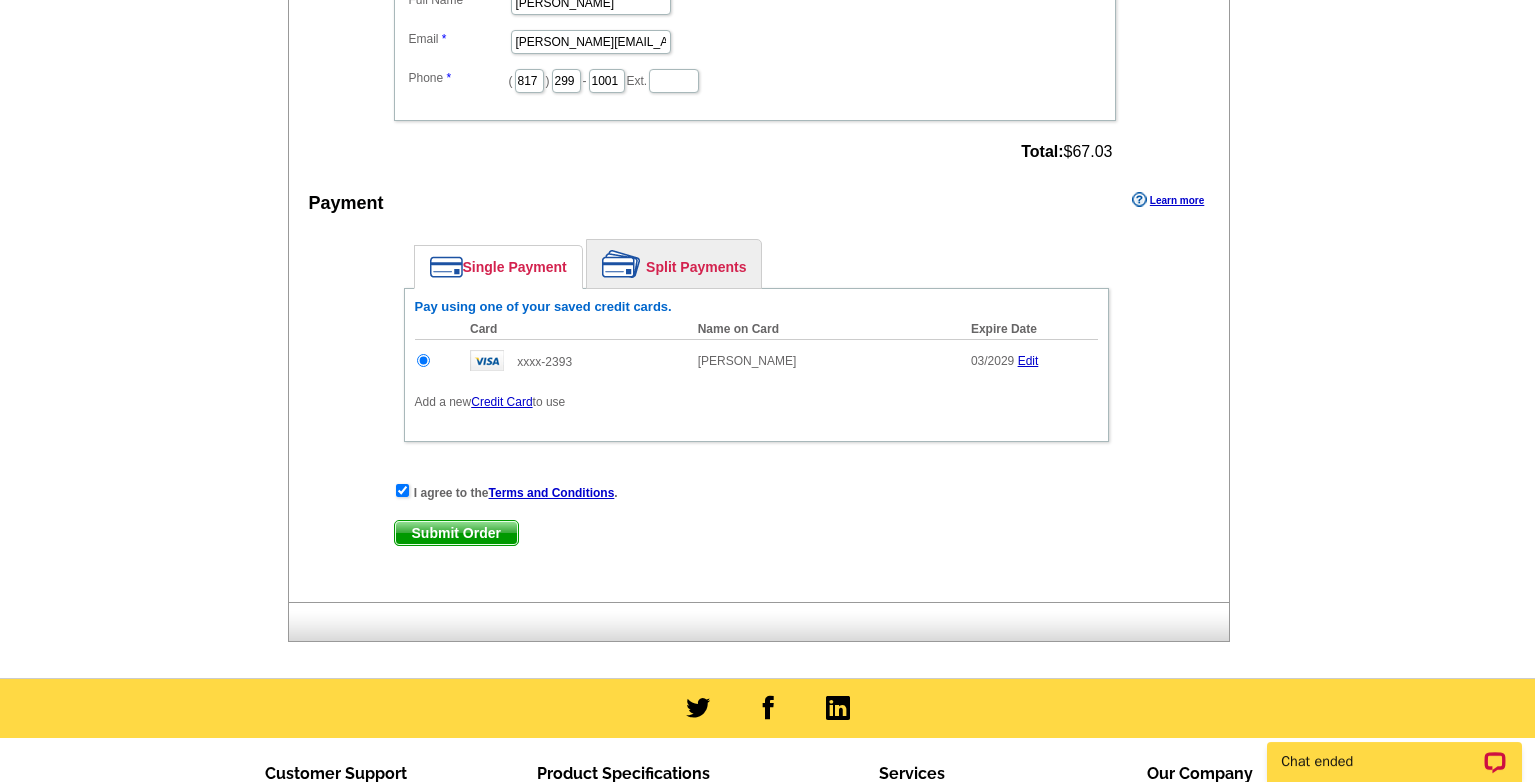 scroll, scrollTop: 1365, scrollLeft: 0, axis: vertical 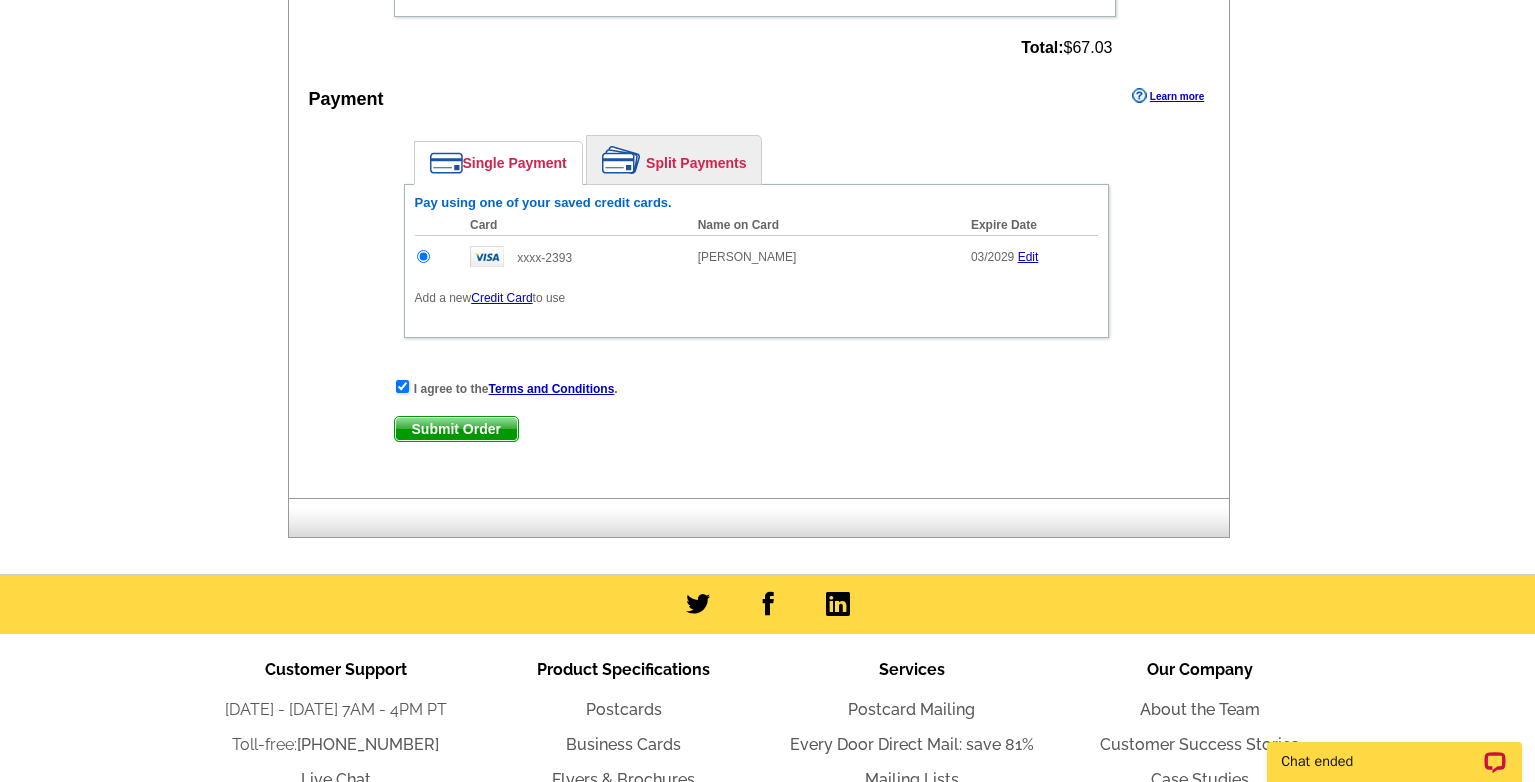 click on "Submit Order" at bounding box center (456, 429) 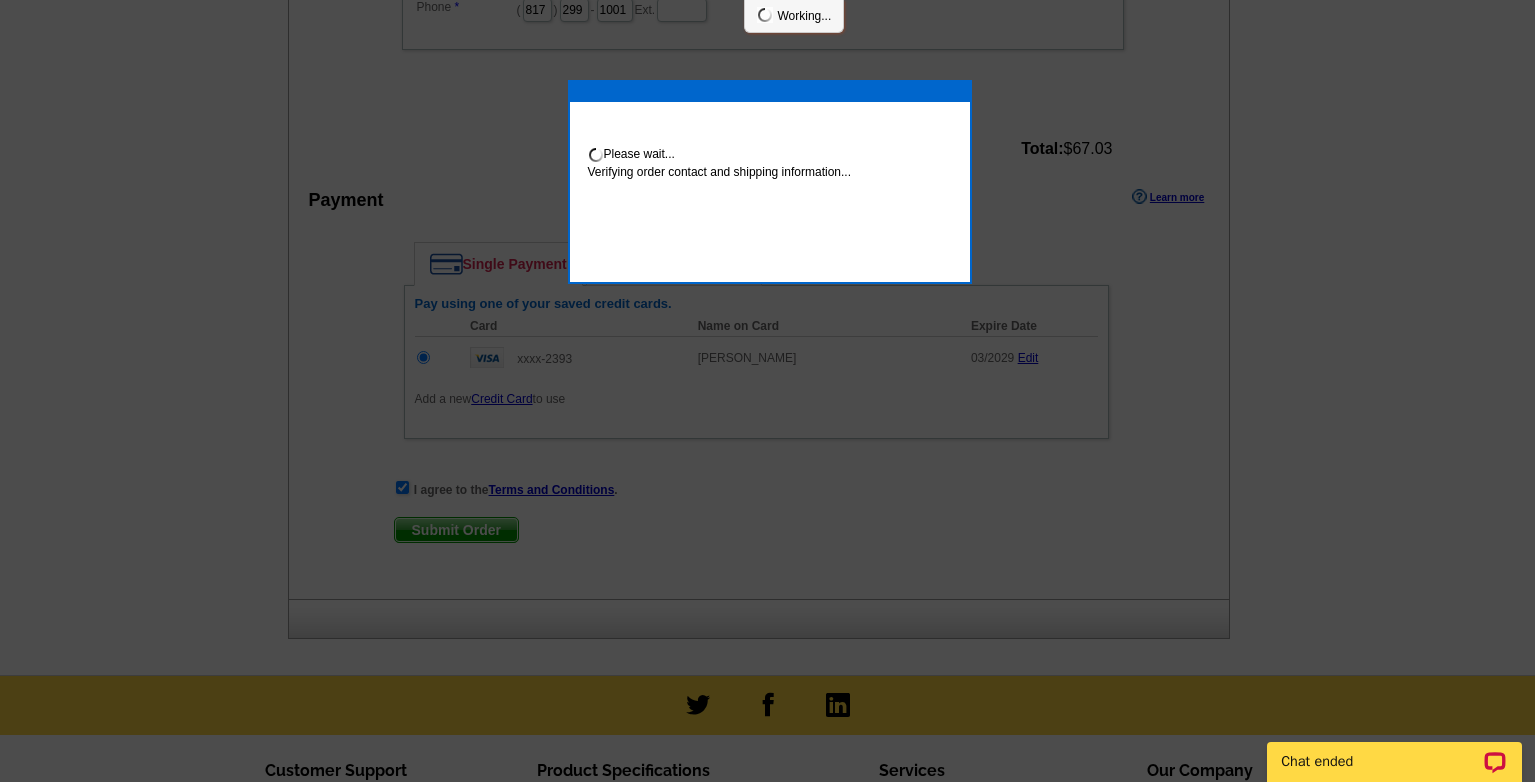 scroll, scrollTop: 1466, scrollLeft: 0, axis: vertical 